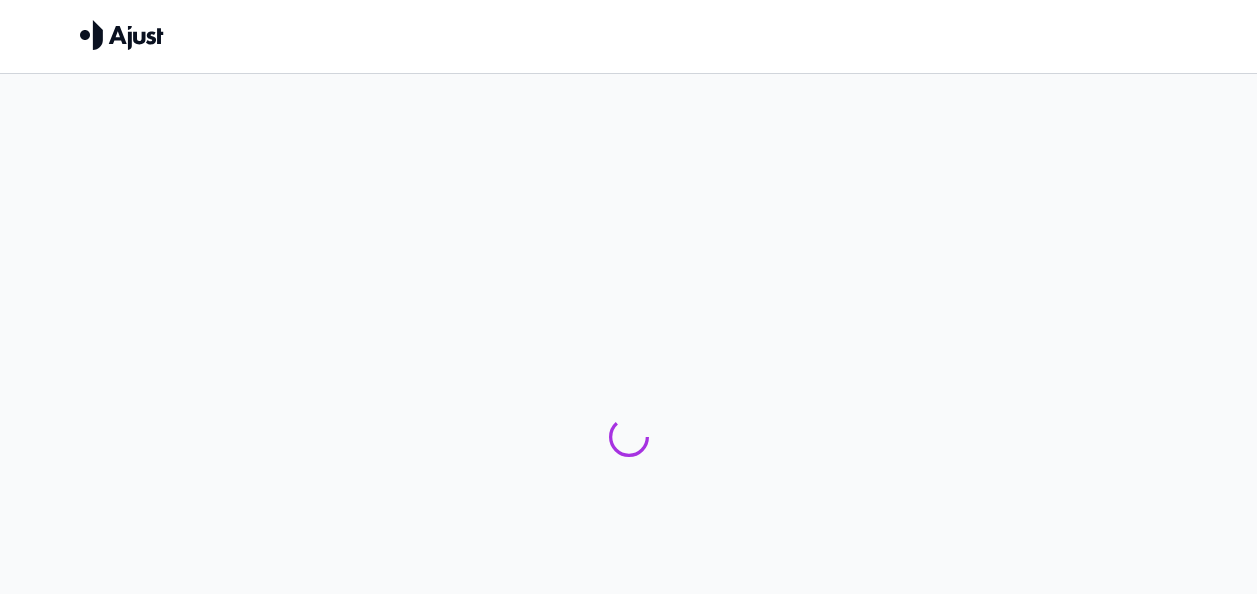 scroll, scrollTop: 0, scrollLeft: 0, axis: both 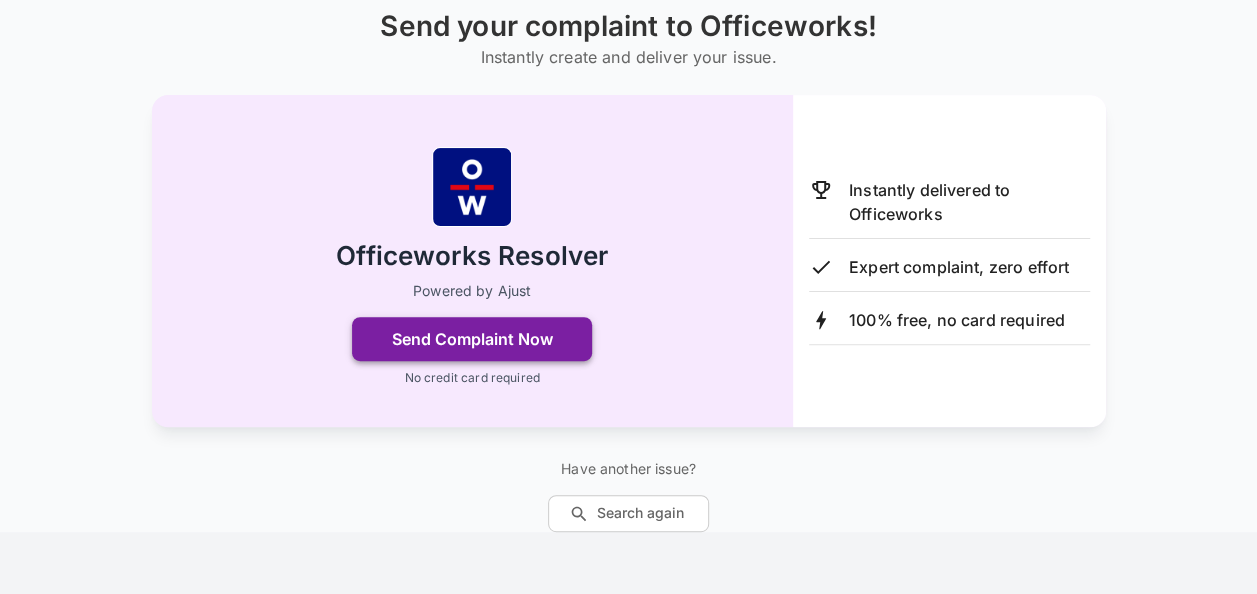 click on "Send Complaint Now" at bounding box center [472, 339] 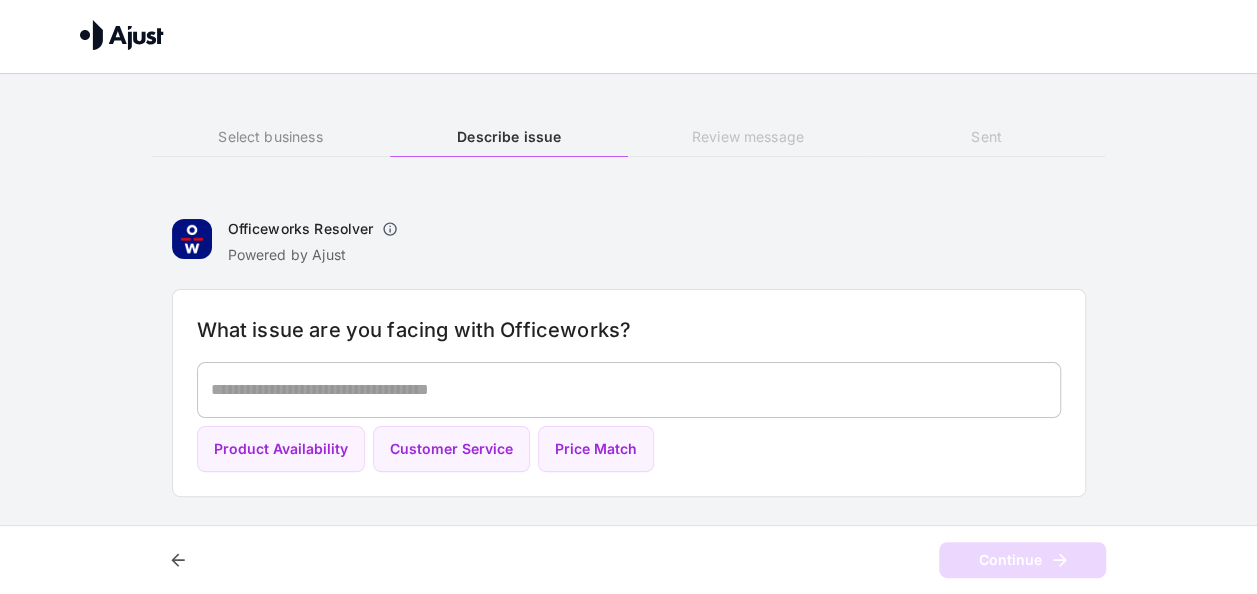scroll, scrollTop: 0, scrollLeft: 0, axis: both 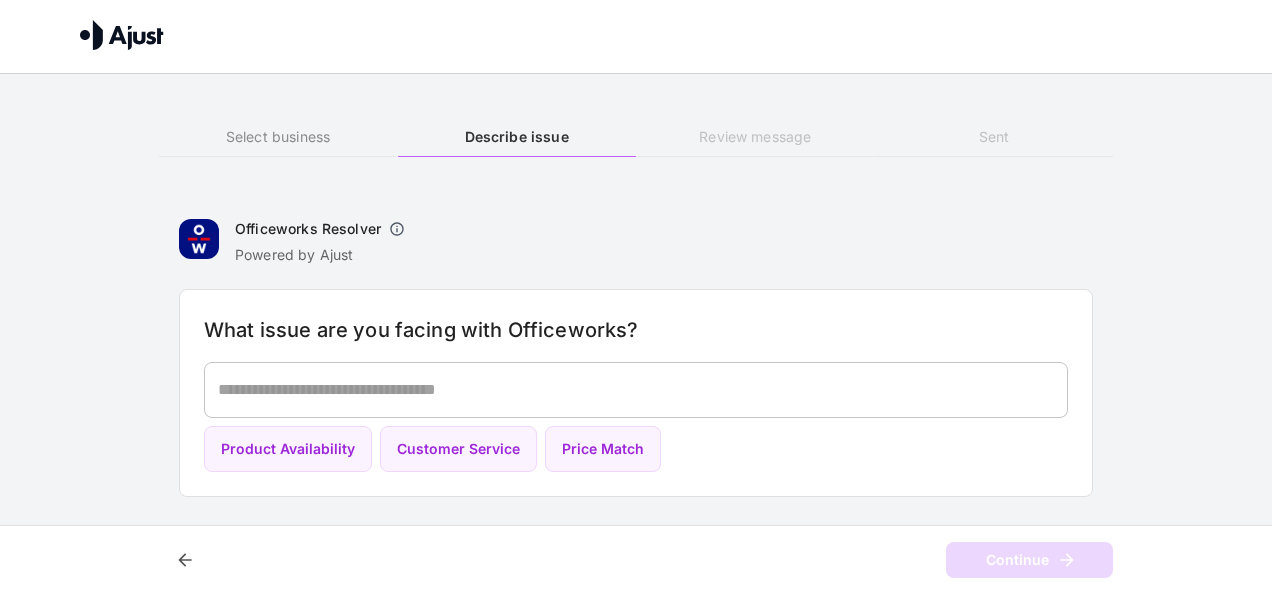 click at bounding box center [636, 389] 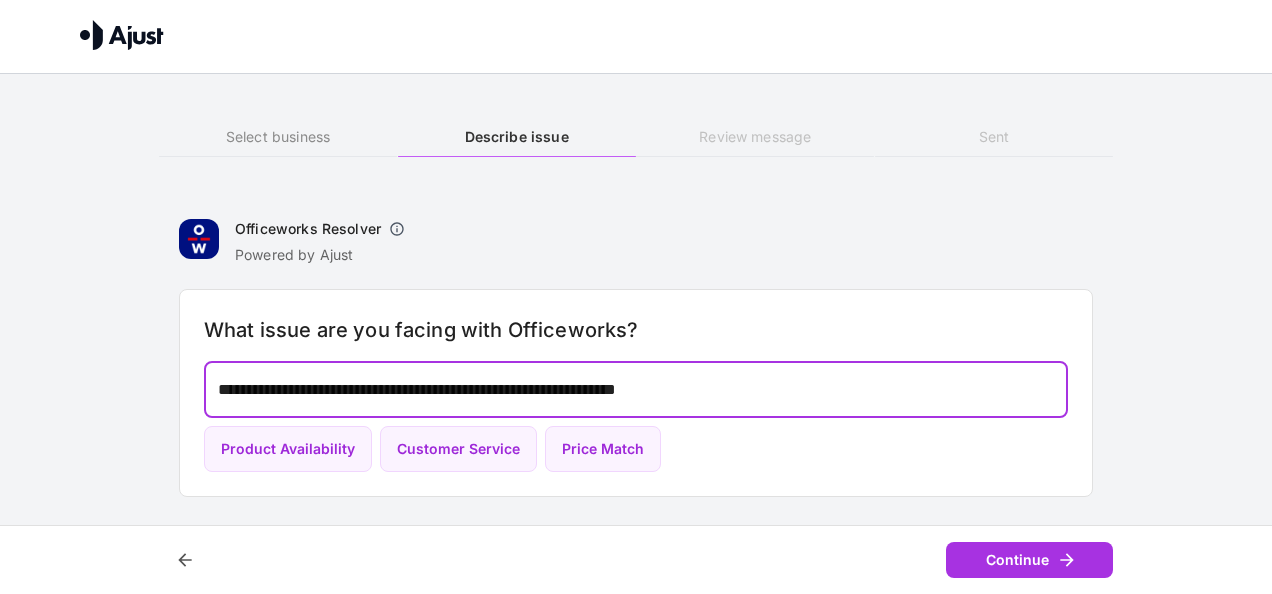 click on "**********" at bounding box center [636, 389] 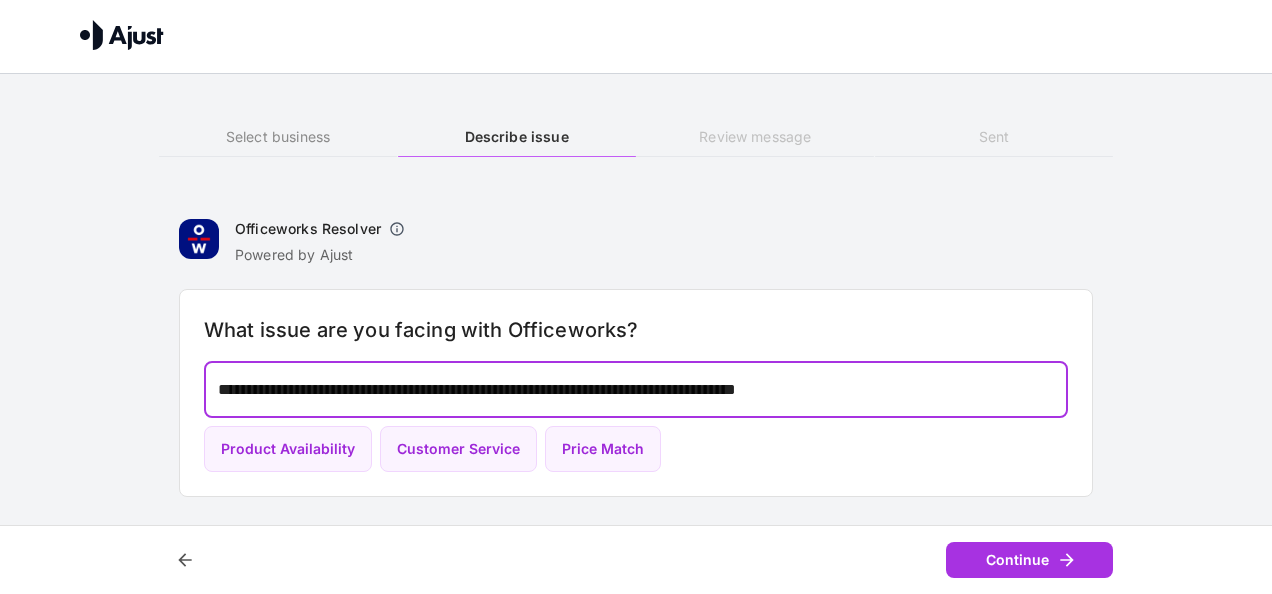 drag, startPoint x: 875, startPoint y: 392, endPoint x: 874, endPoint y: 380, distance: 12.0415945 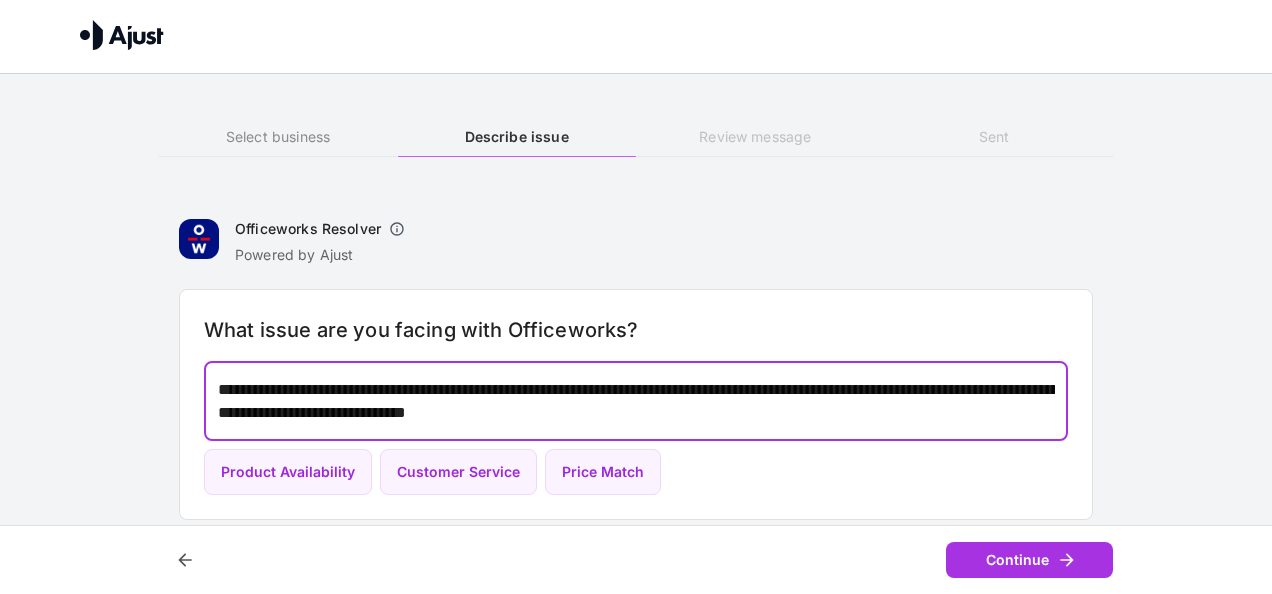 click on "**********" at bounding box center (636, 401) 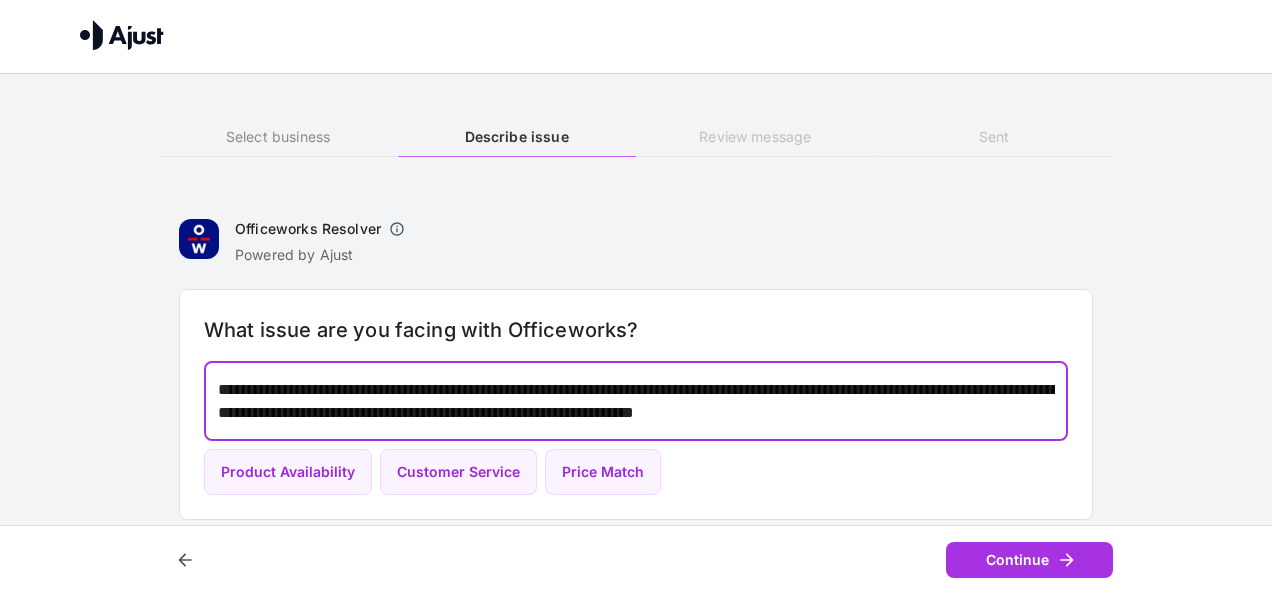 click on "**********" at bounding box center (636, 401) 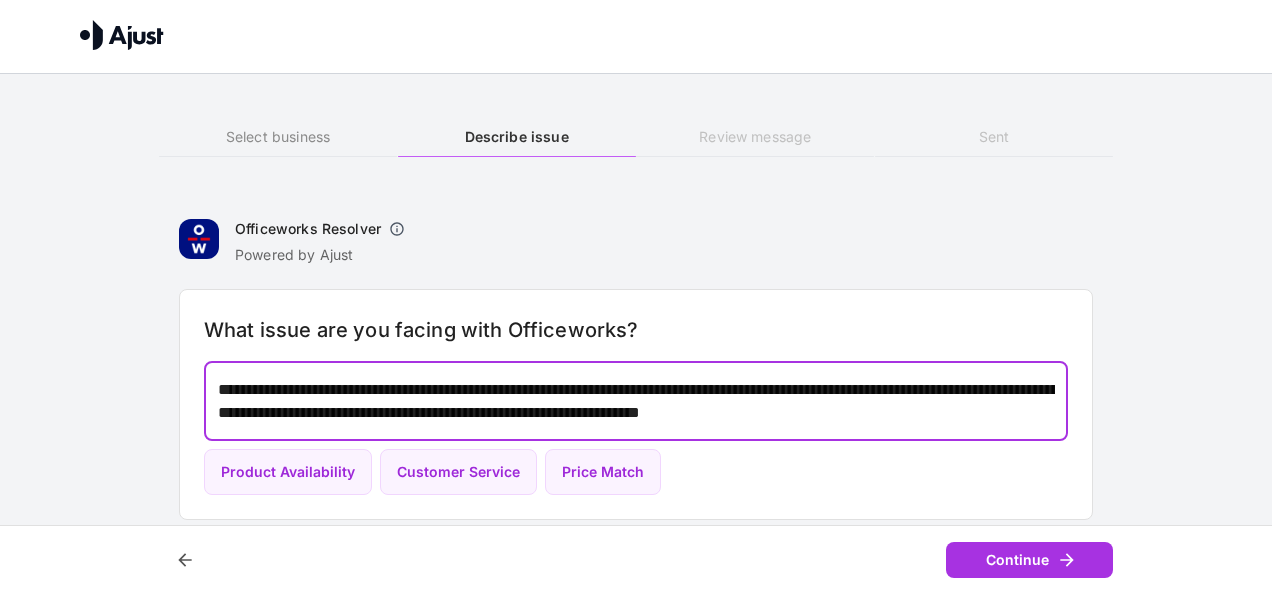 drag, startPoint x: 931, startPoint y: 388, endPoint x: 915, endPoint y: 381, distance: 17.464249 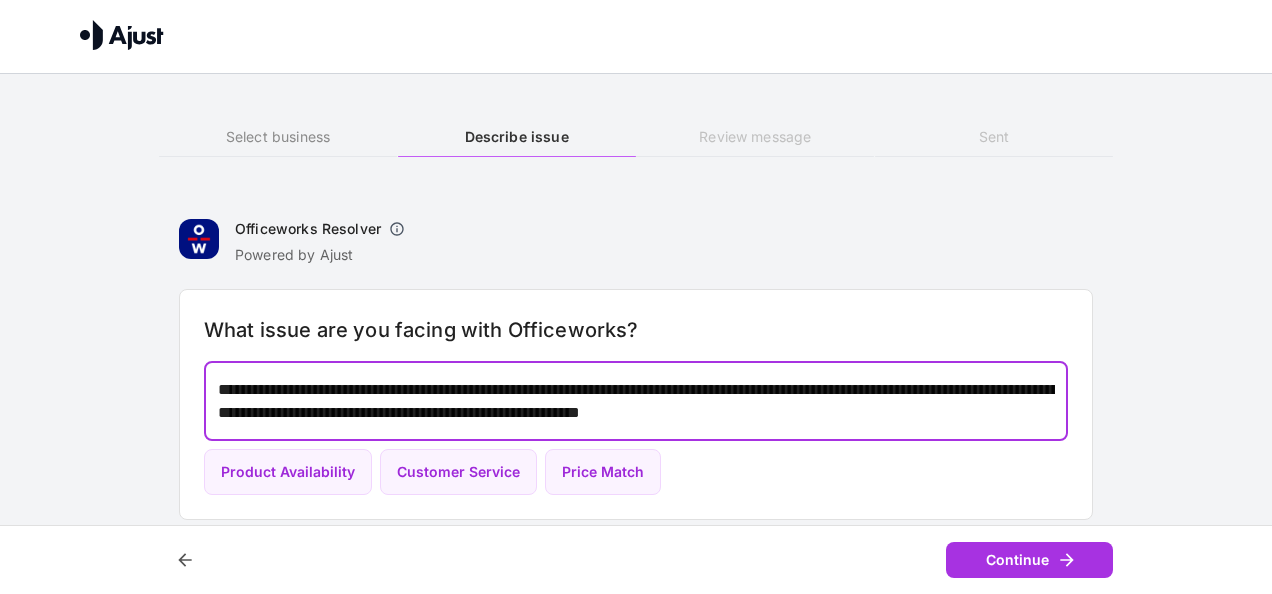 click on "**********" at bounding box center [636, 401] 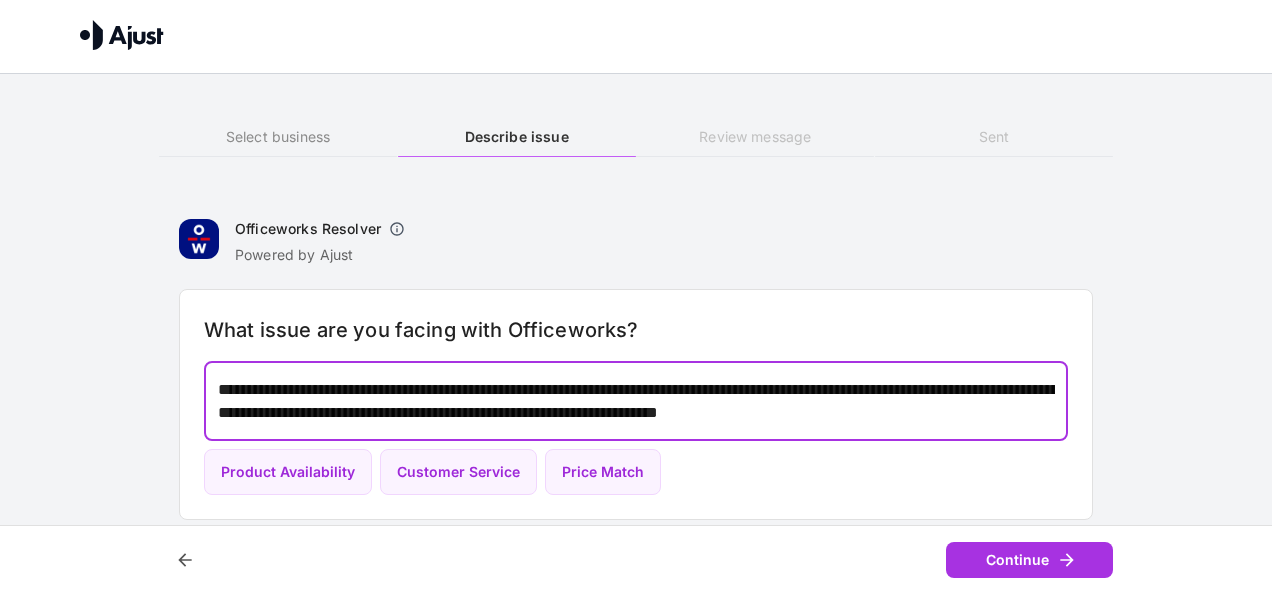 click on "**********" at bounding box center (636, 401) 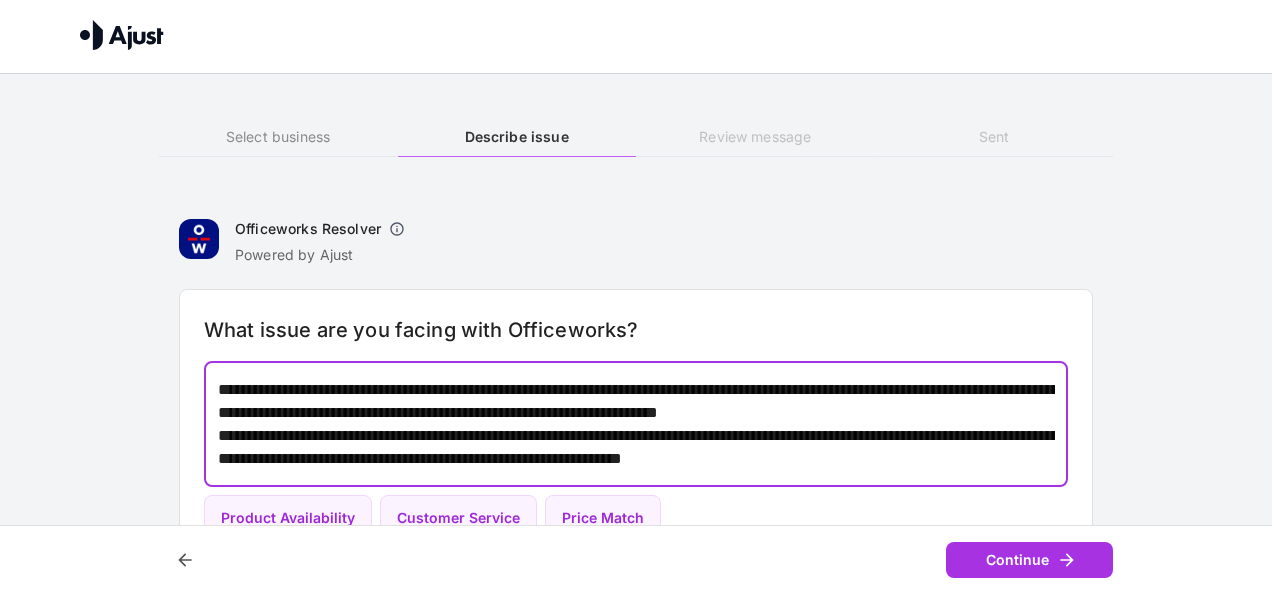 click on "**********" at bounding box center [636, 424] 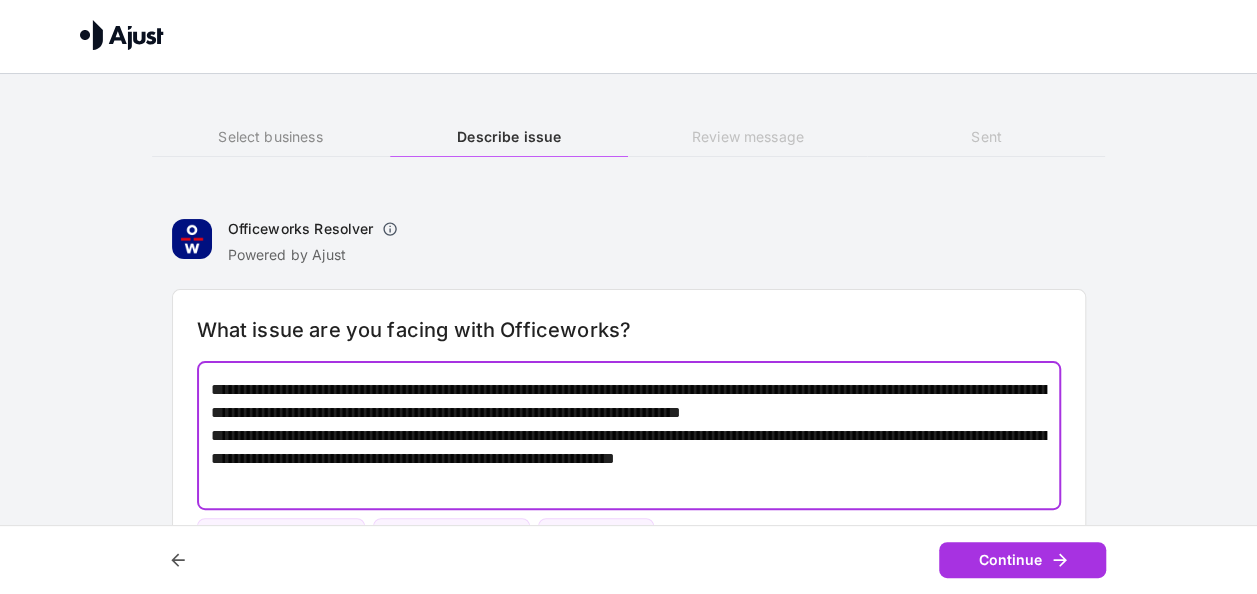 drag, startPoint x: 389, startPoint y: 430, endPoint x: 435, endPoint y: 430, distance: 46 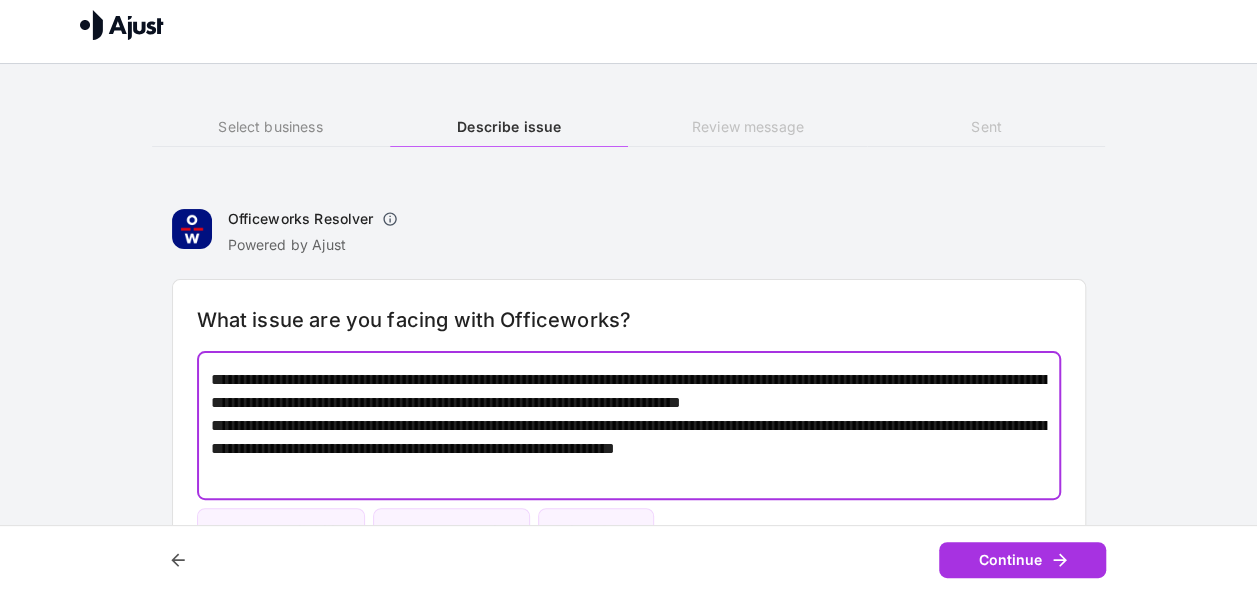 scroll, scrollTop: 13, scrollLeft: 0, axis: vertical 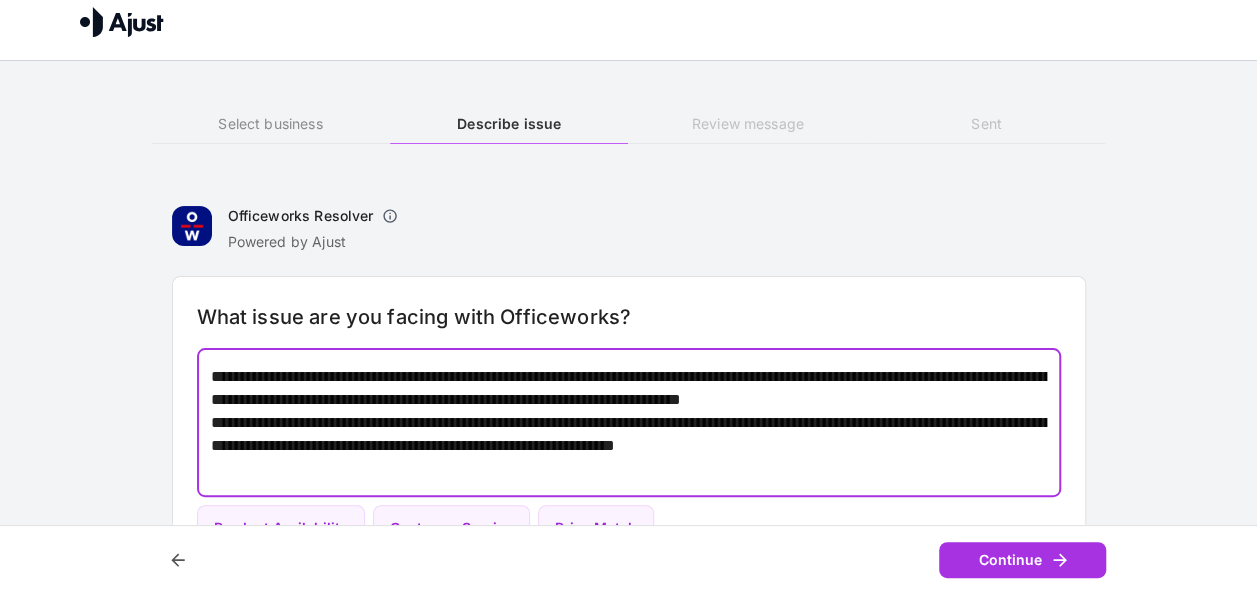 click on "**********" at bounding box center [629, 422] 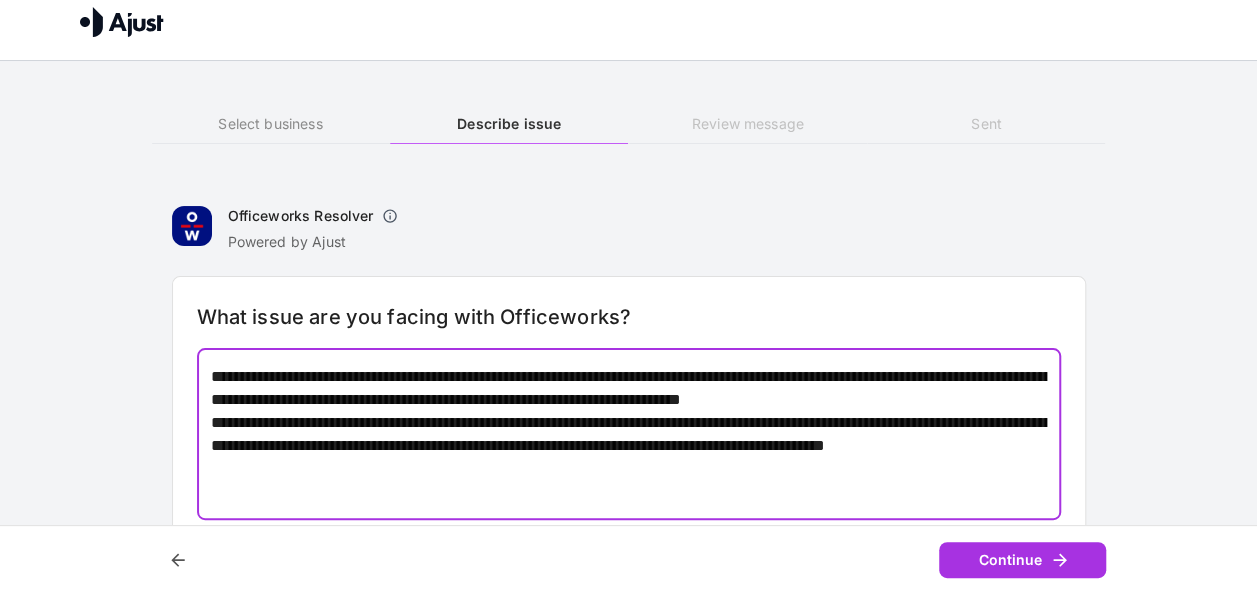 click on "**********" at bounding box center (629, 434) 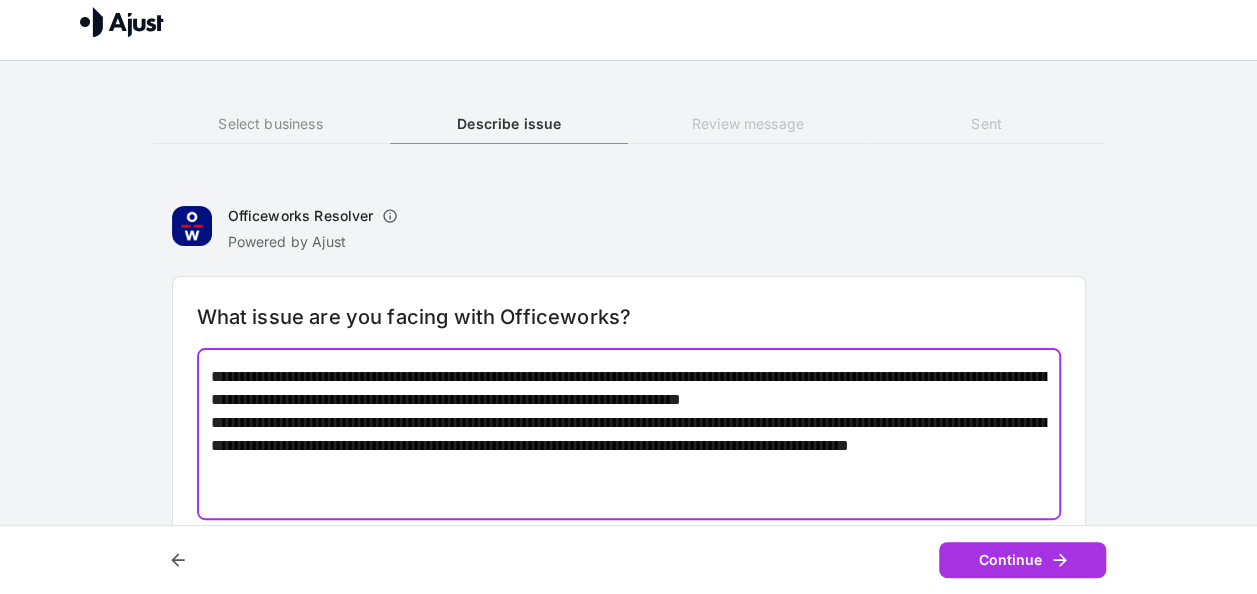 click on "**********" at bounding box center [629, 434] 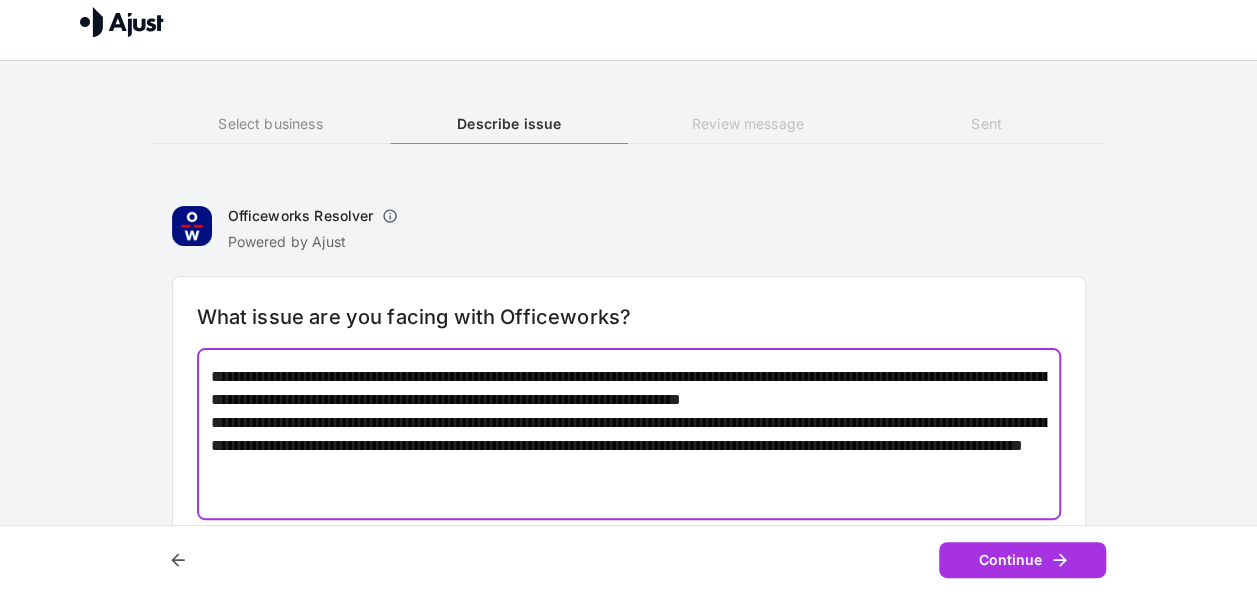 click on "**********" at bounding box center [629, 434] 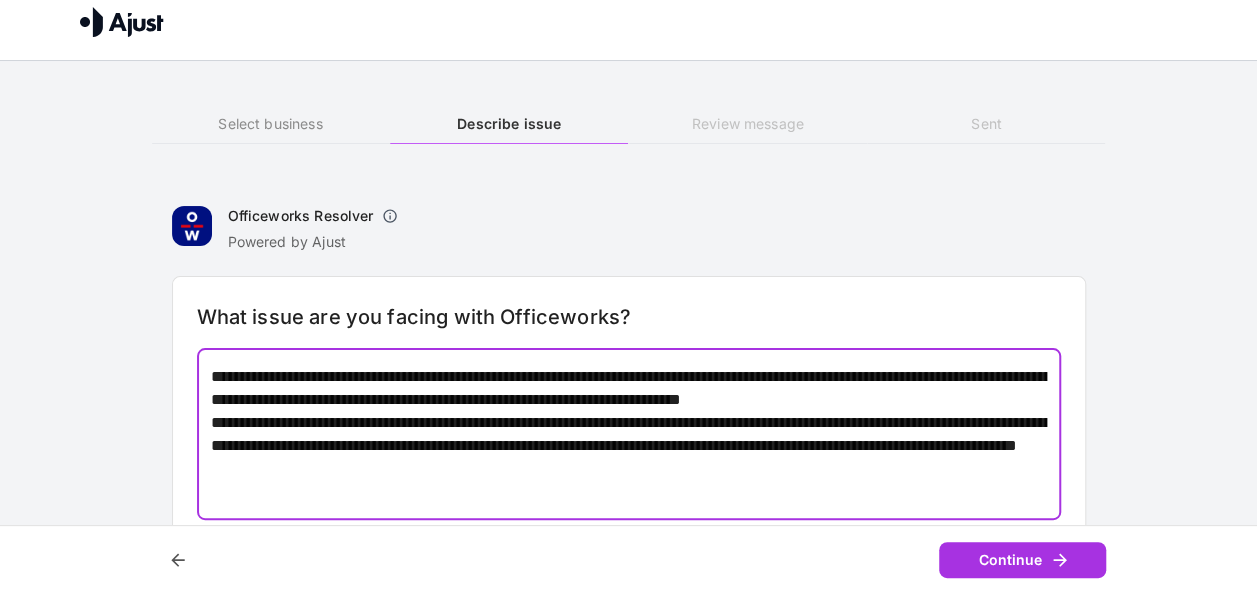 click on "**********" at bounding box center [629, 434] 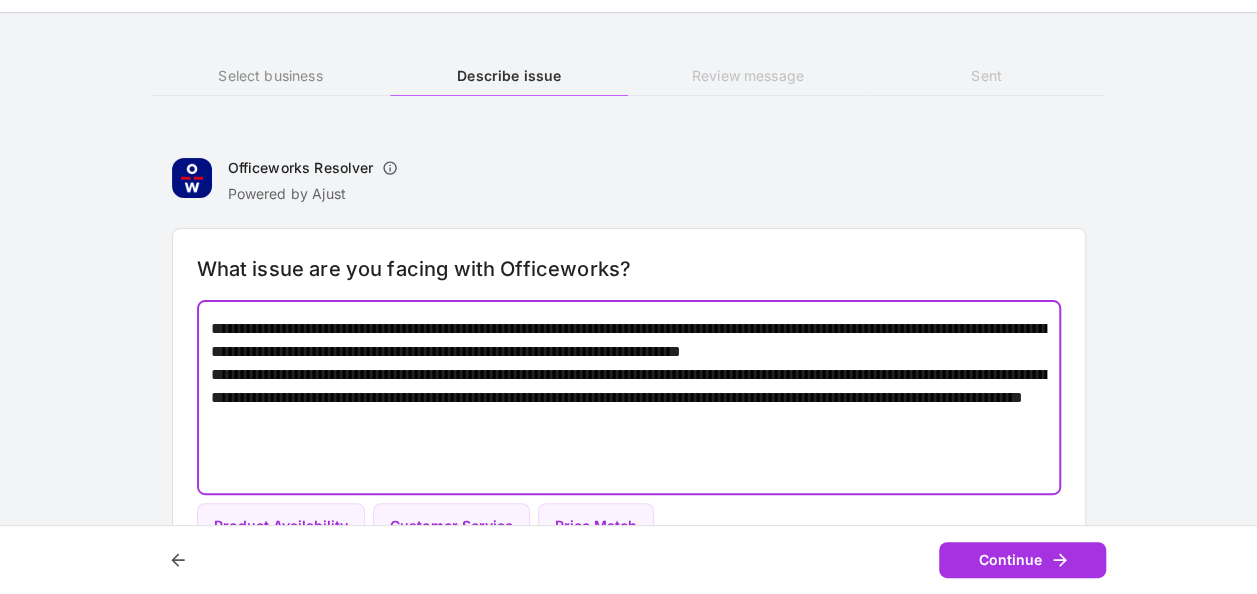 scroll, scrollTop: 59, scrollLeft: 0, axis: vertical 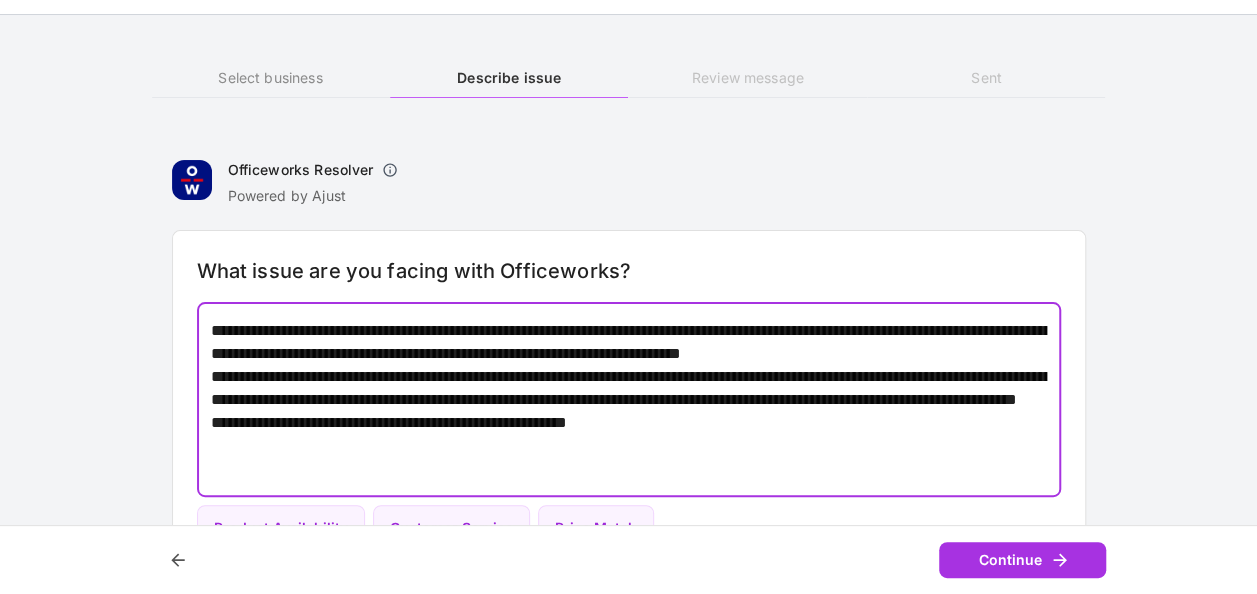drag, startPoint x: 524, startPoint y: 467, endPoint x: 454, endPoint y: 481, distance: 71.38628 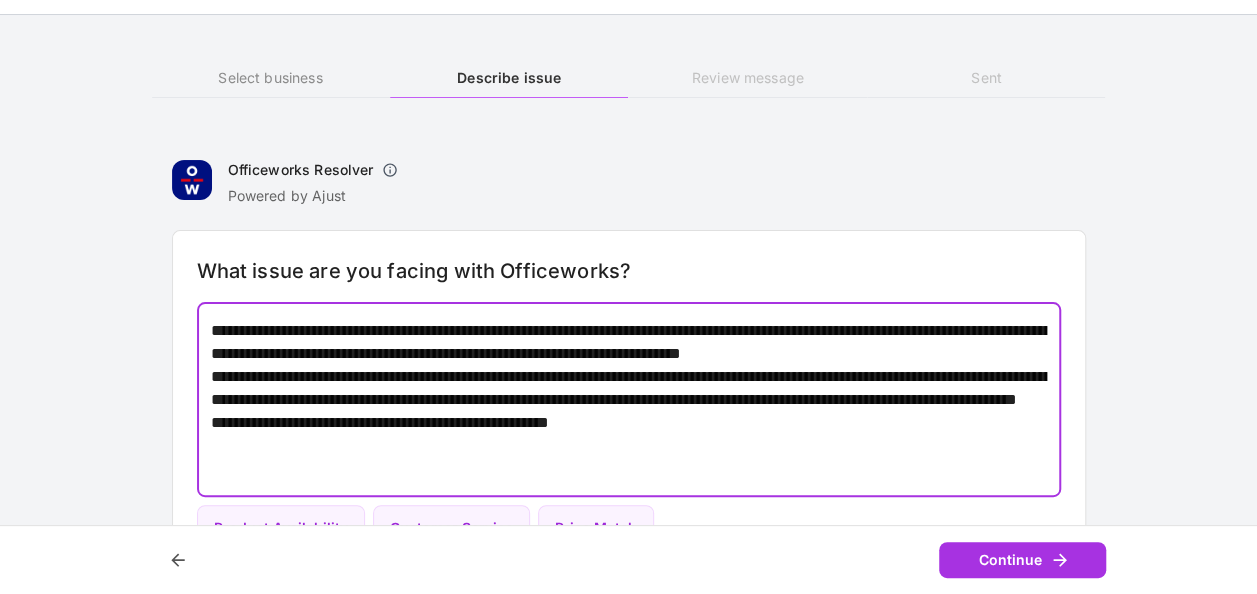 click on "**********" at bounding box center (629, 399) 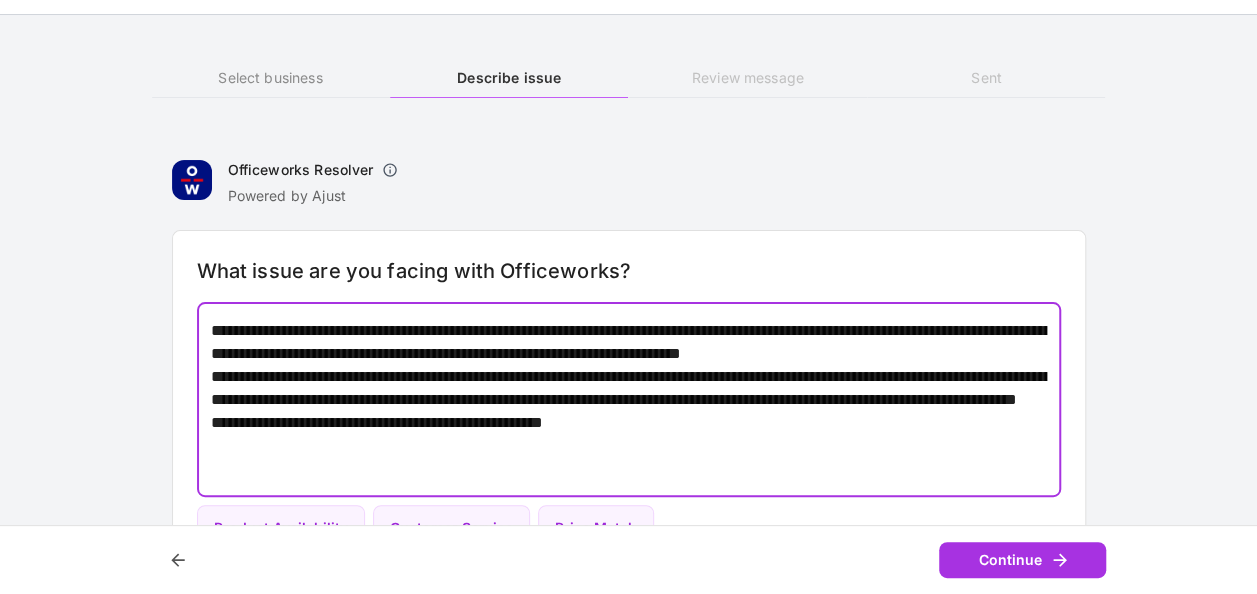 click on "**********" at bounding box center [629, 399] 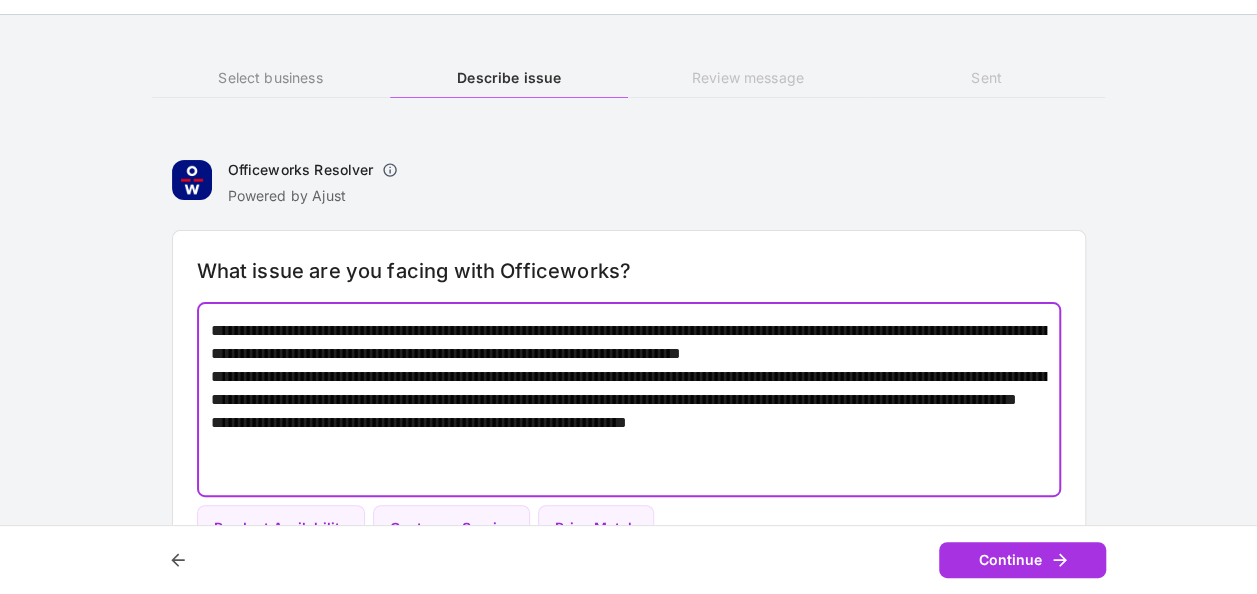 click on "**********" at bounding box center (629, 399) 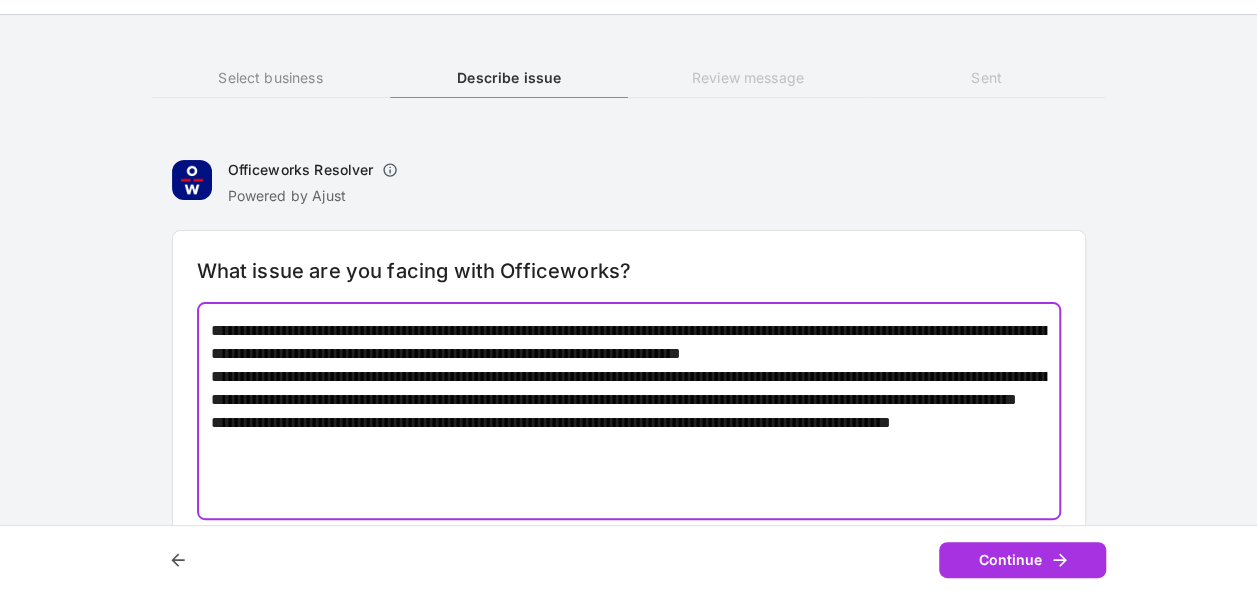 scroll, scrollTop: 82, scrollLeft: 0, axis: vertical 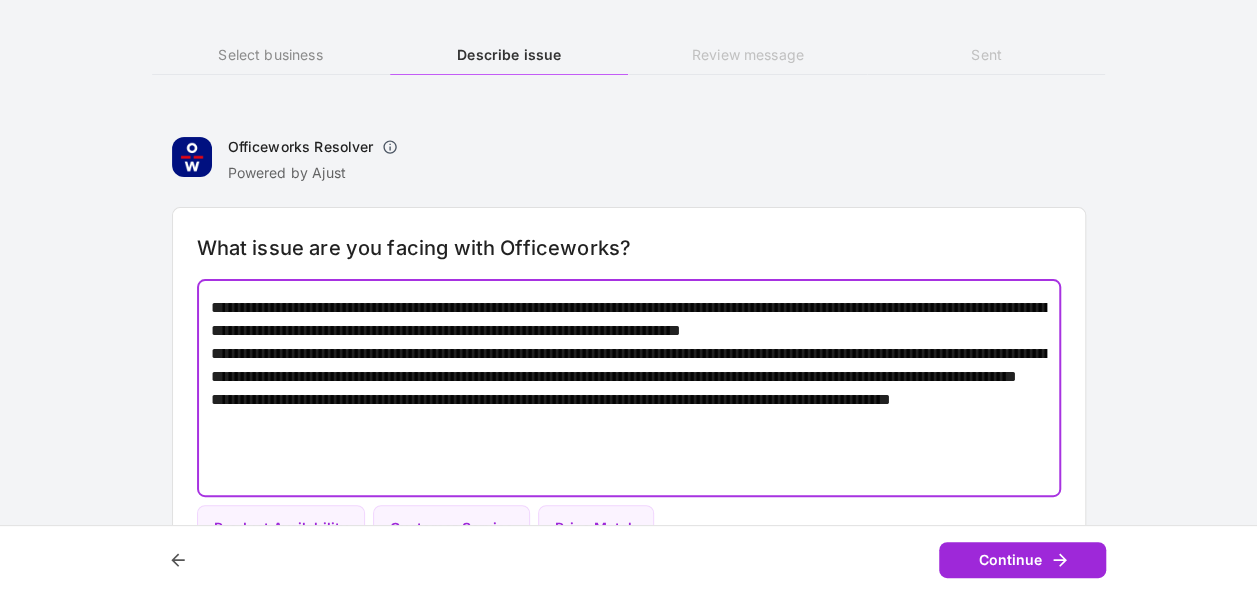 type on "**********" 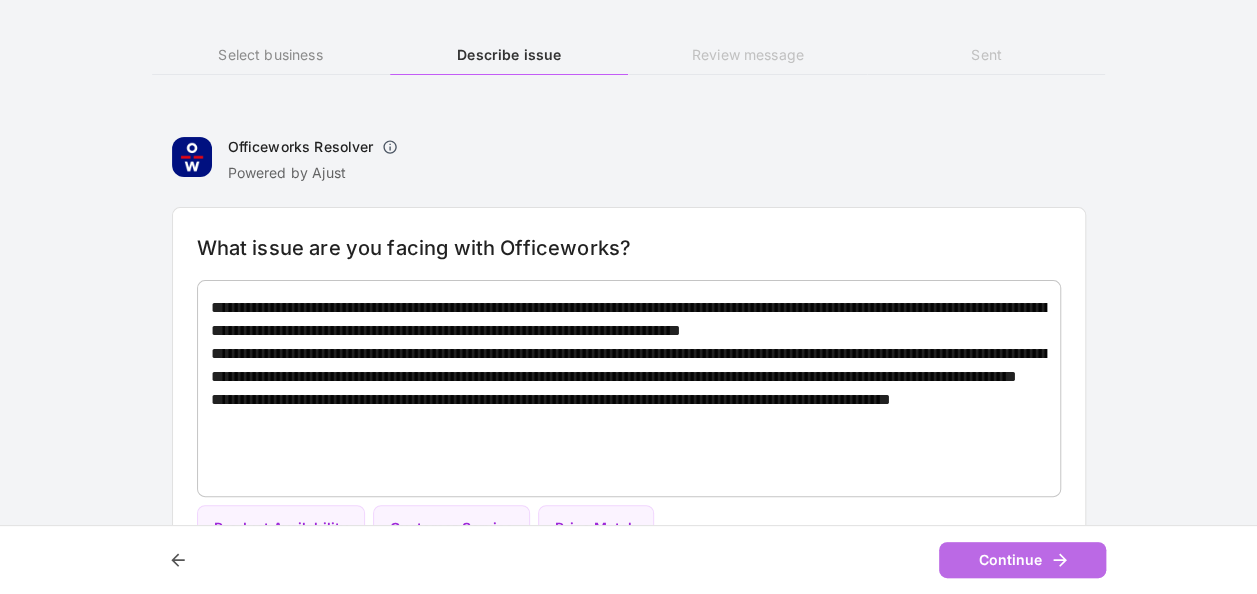 click on "Continue" at bounding box center [1022, 560] 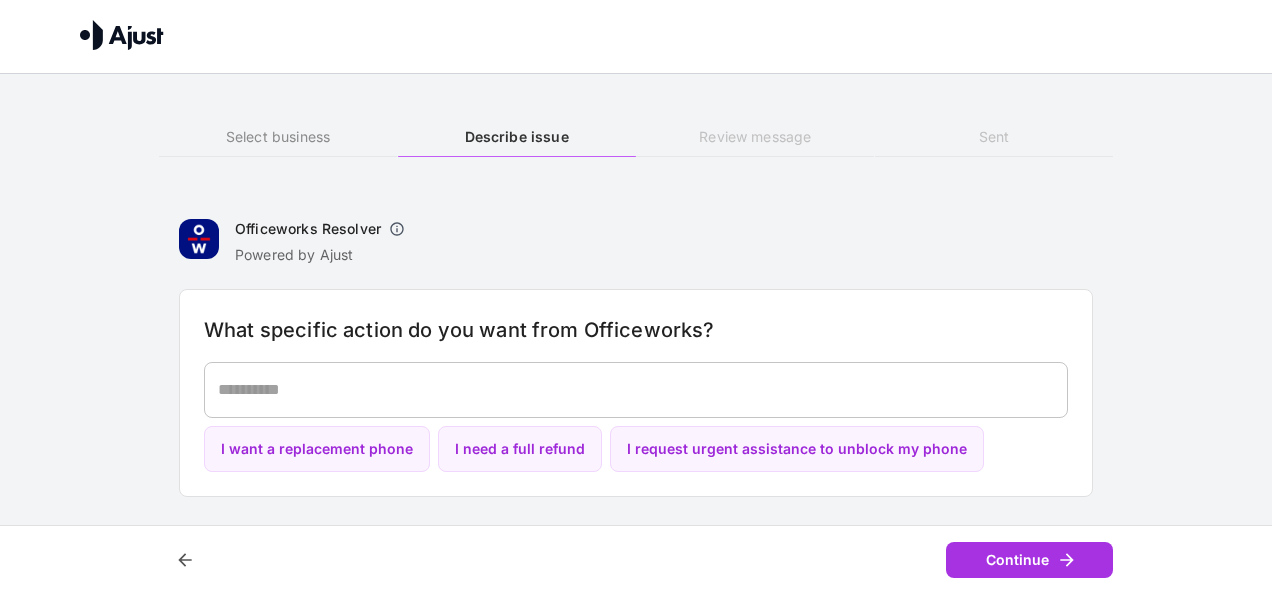 click on "* ​" at bounding box center [636, 390] 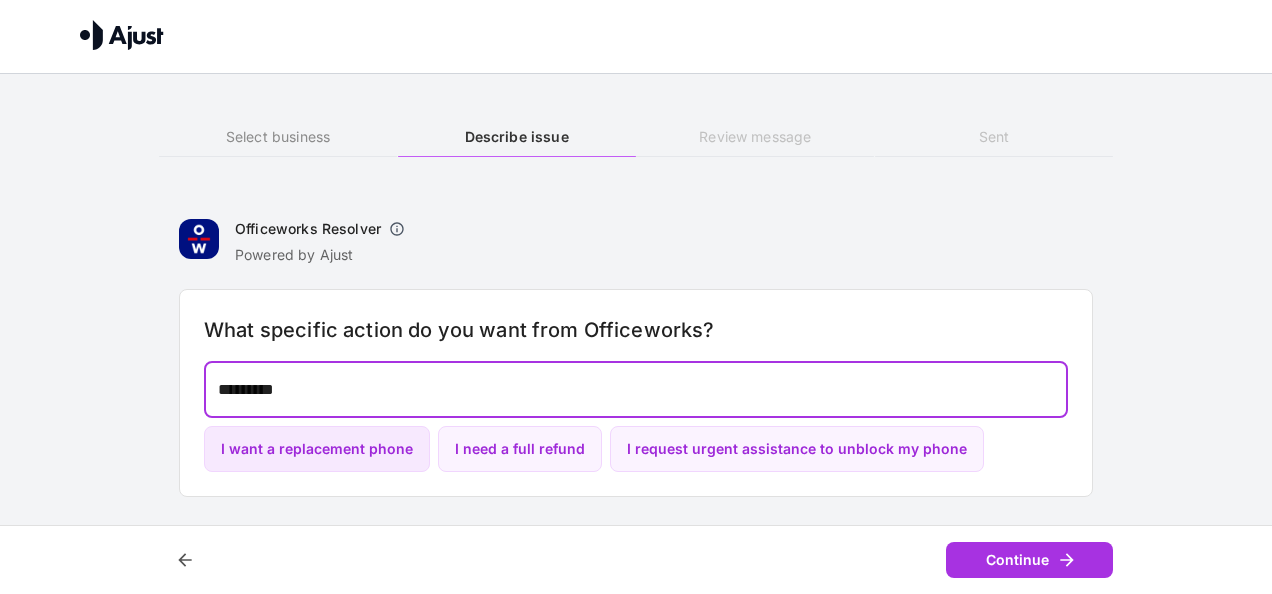 click on "I want a replacement phone" at bounding box center (317, 449) 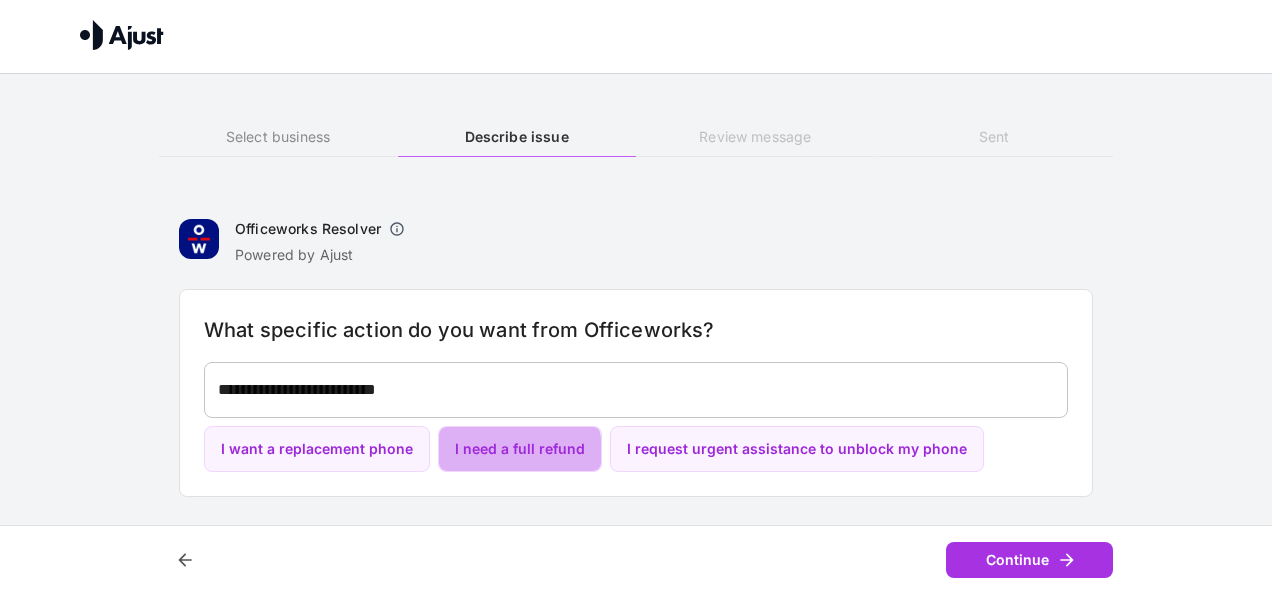 click on "I need a full refund" at bounding box center (520, 449) 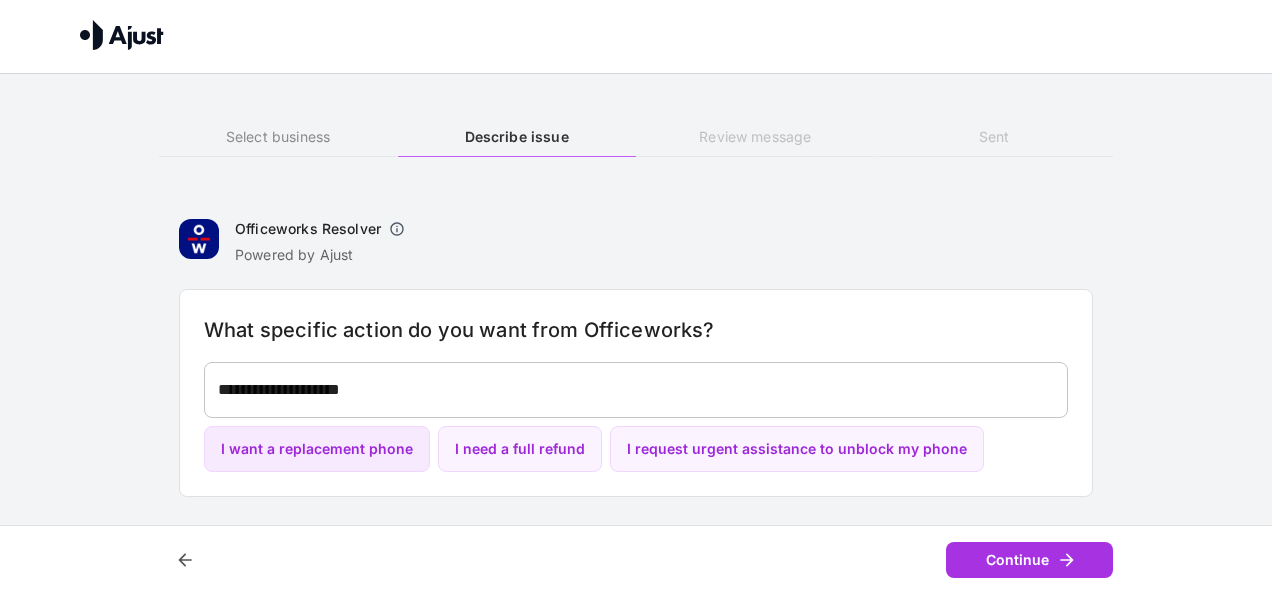 click on "I want a replacement phone" at bounding box center [317, 449] 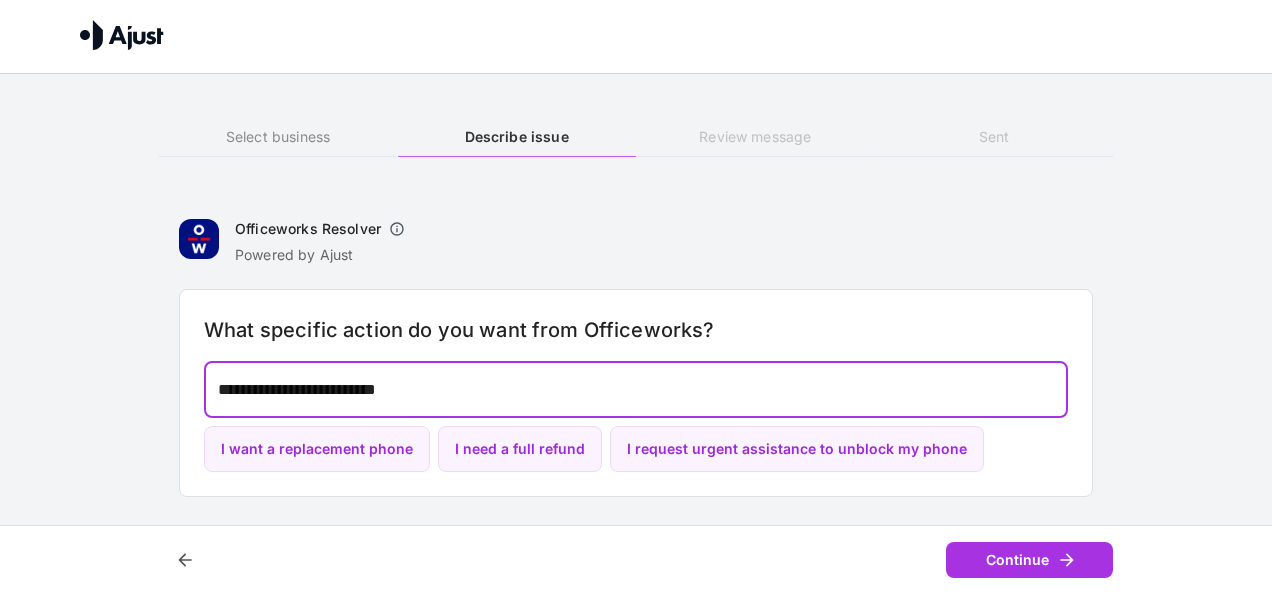 click on "**********" at bounding box center (636, 389) 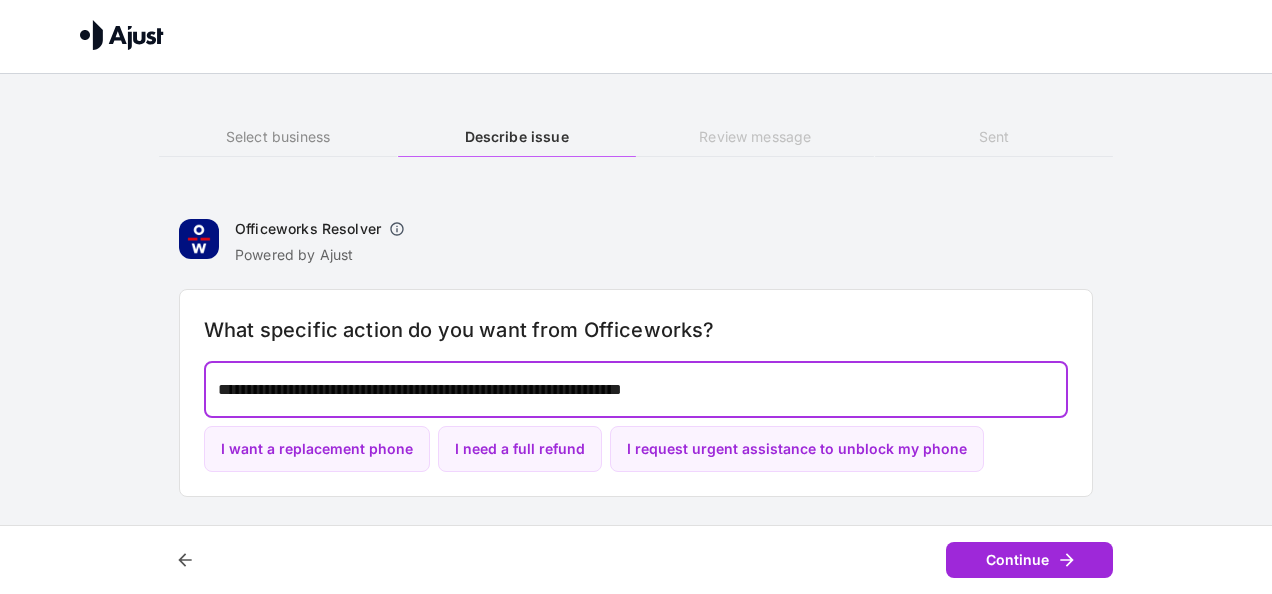 type on "**********" 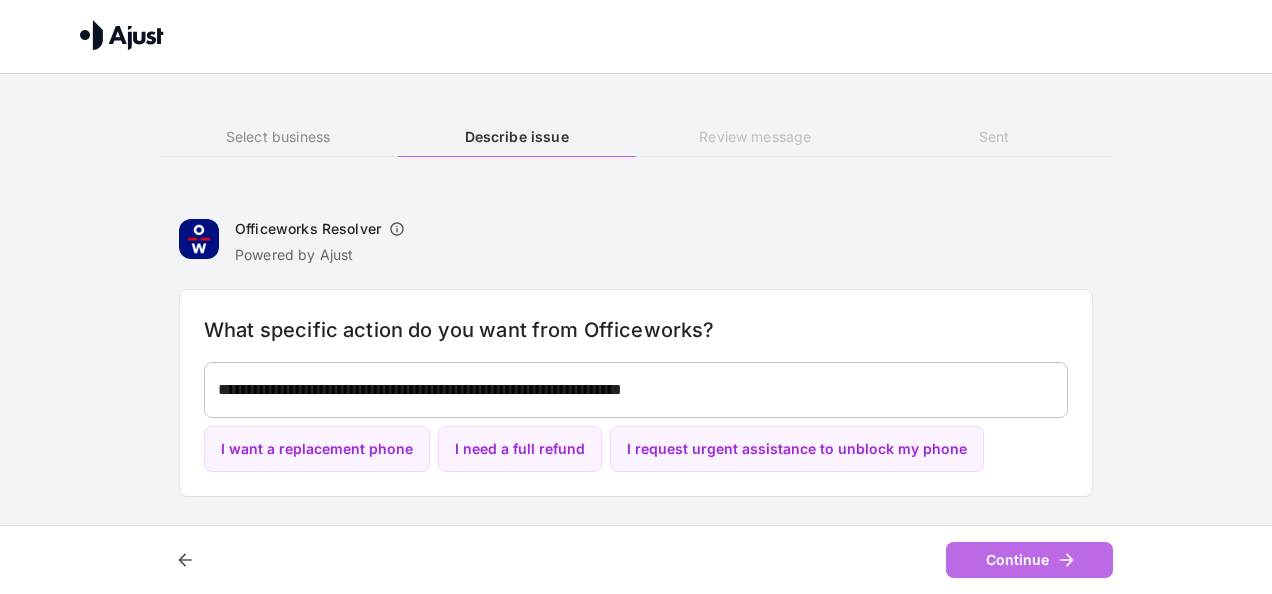 click on "Continue" at bounding box center (1029, 560) 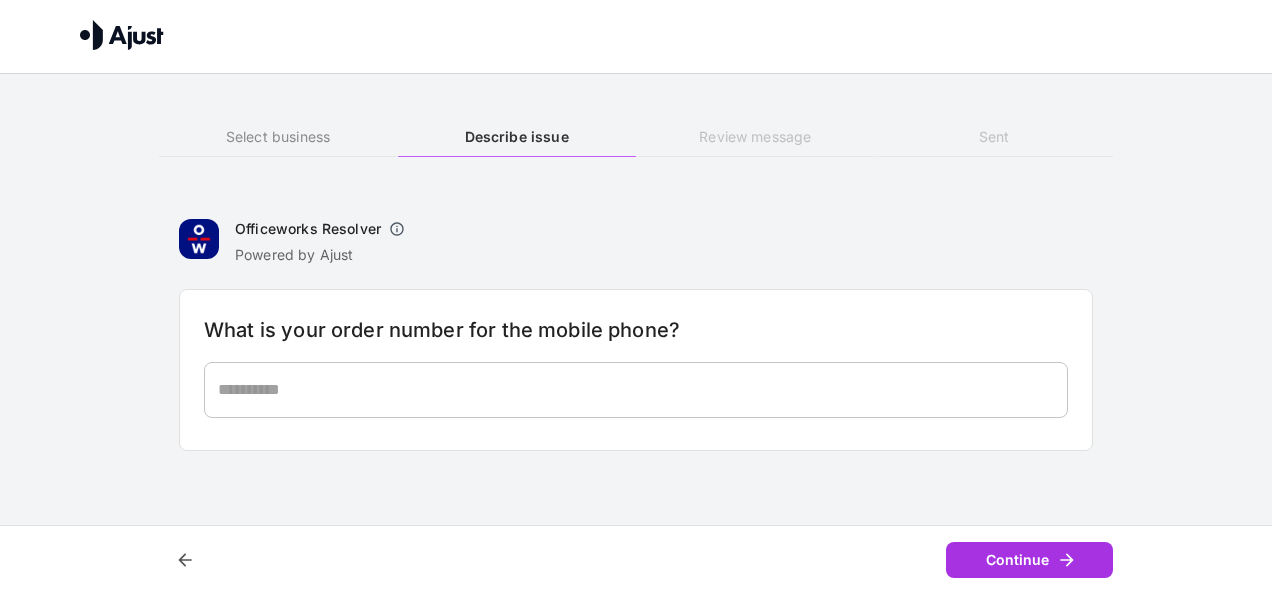 type 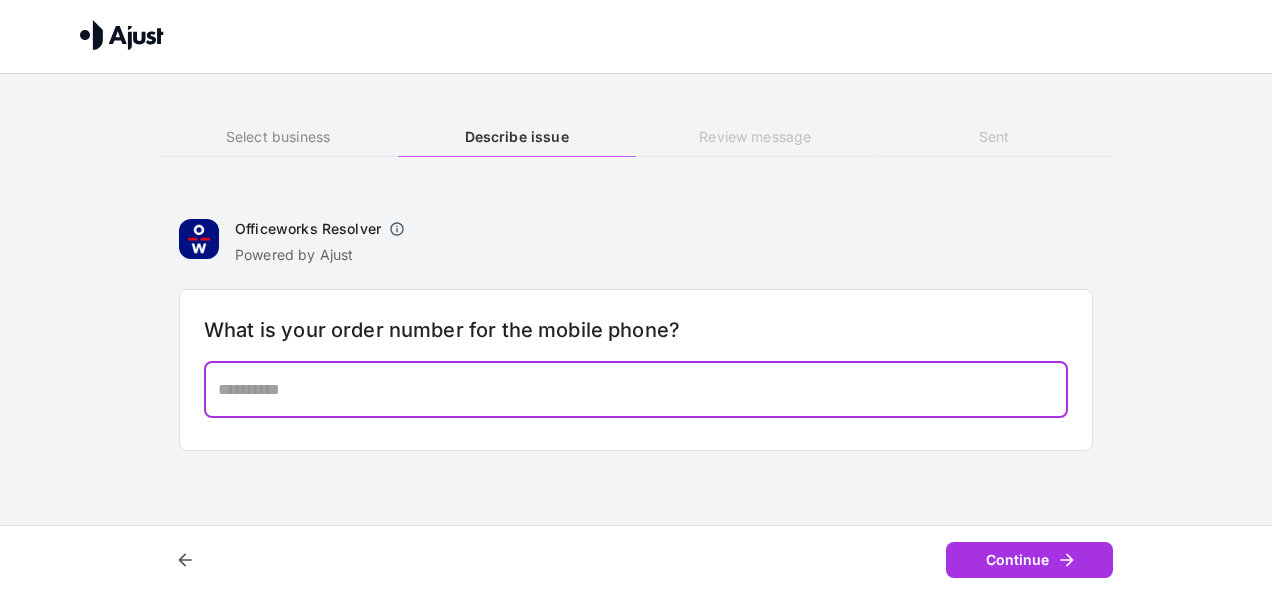 drag, startPoint x: 356, startPoint y: 382, endPoint x: 340, endPoint y: 374, distance: 17.888544 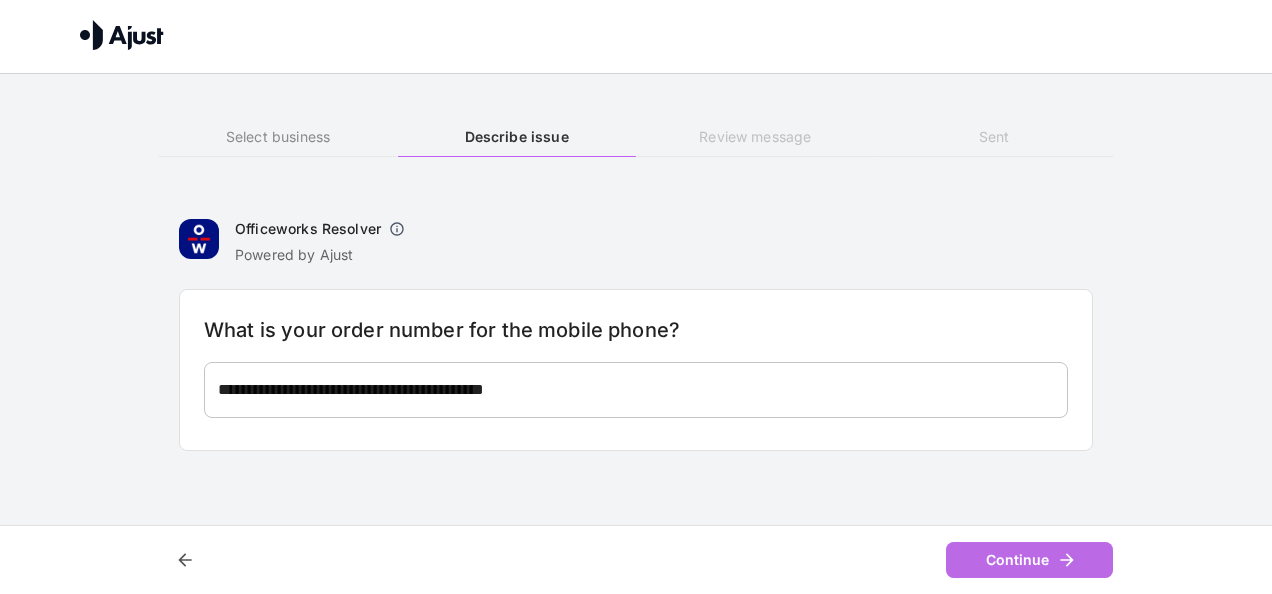 click on "Continue" at bounding box center (1029, 560) 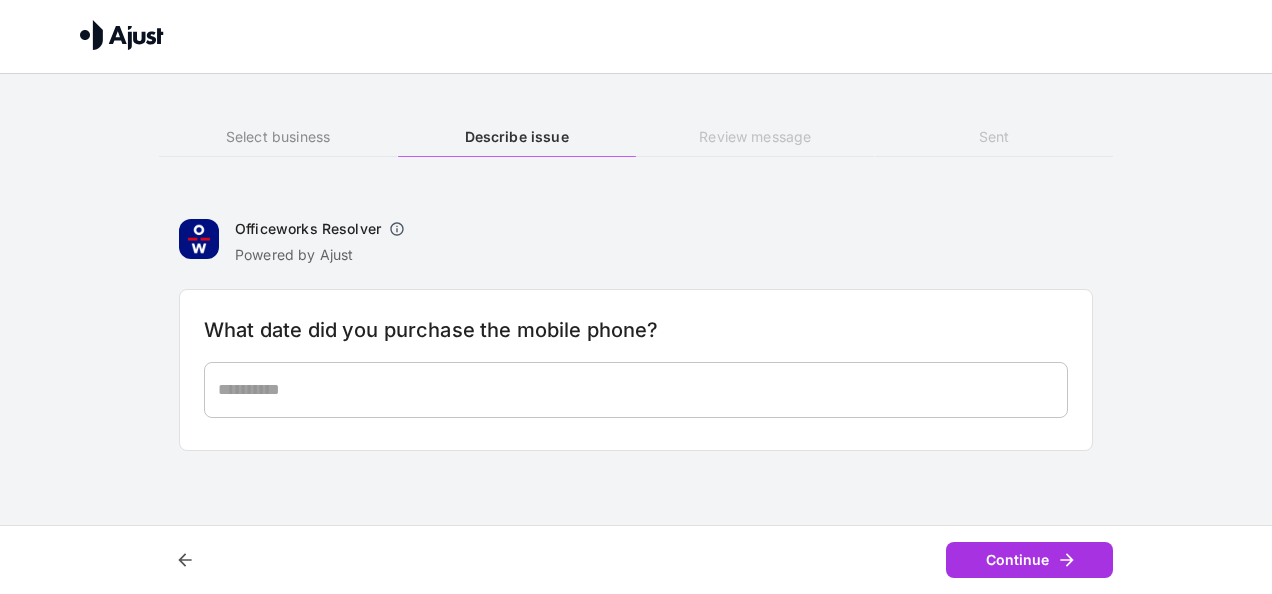 click on "* ​" at bounding box center [636, 390] 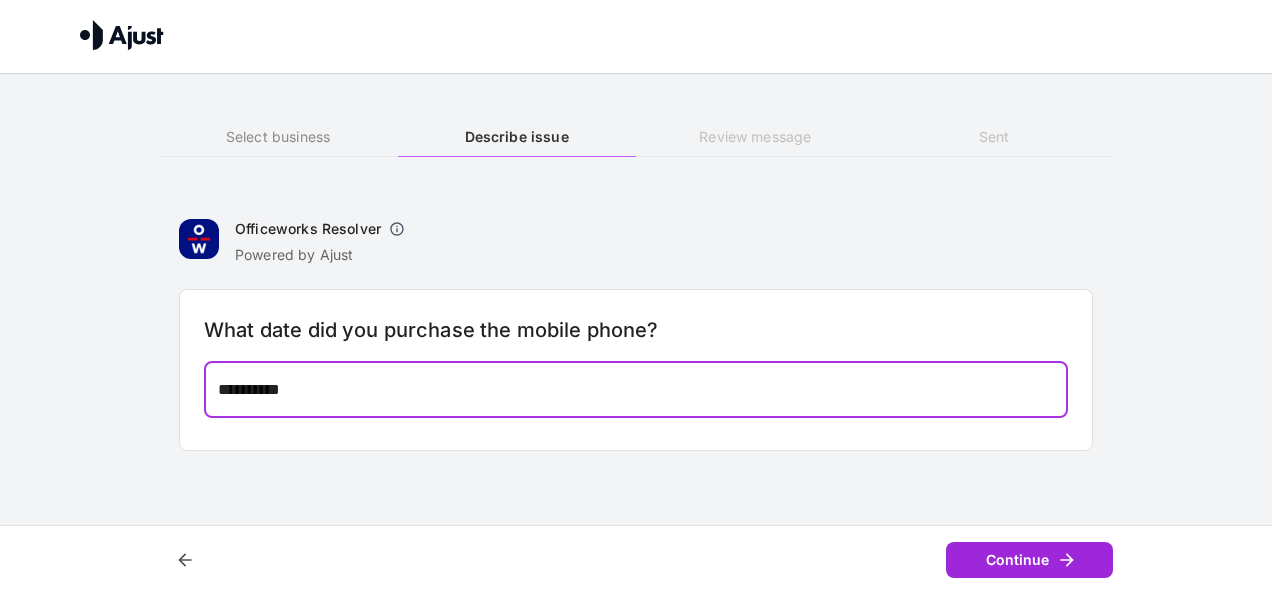 type on "**********" 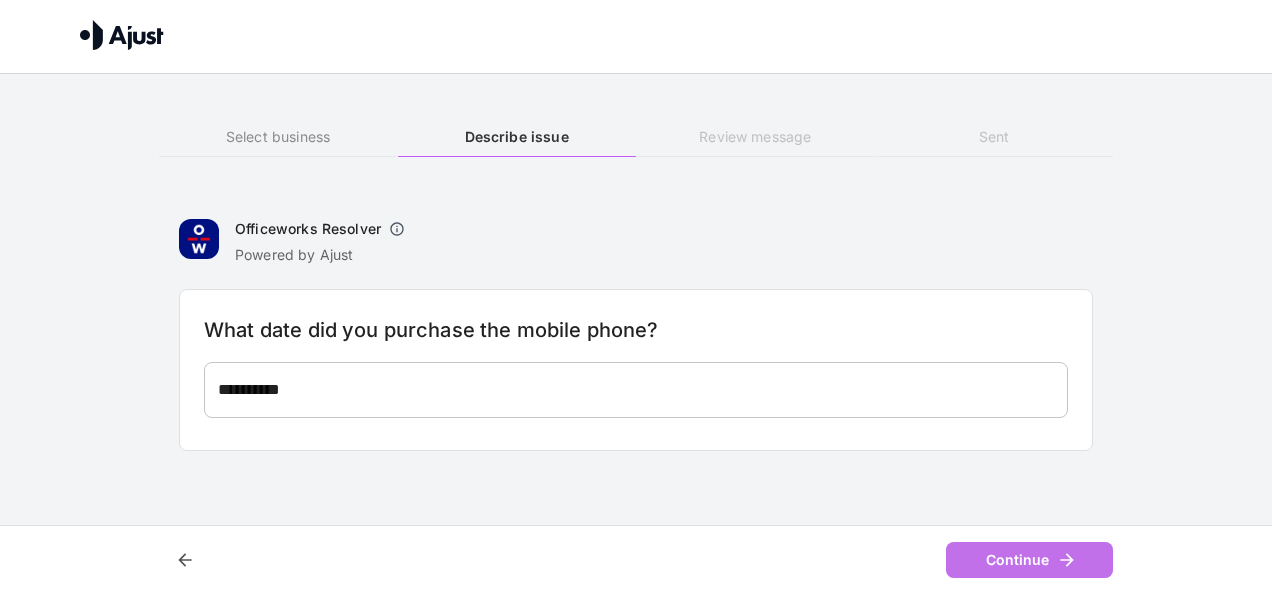 click on "Continue" at bounding box center [1029, 560] 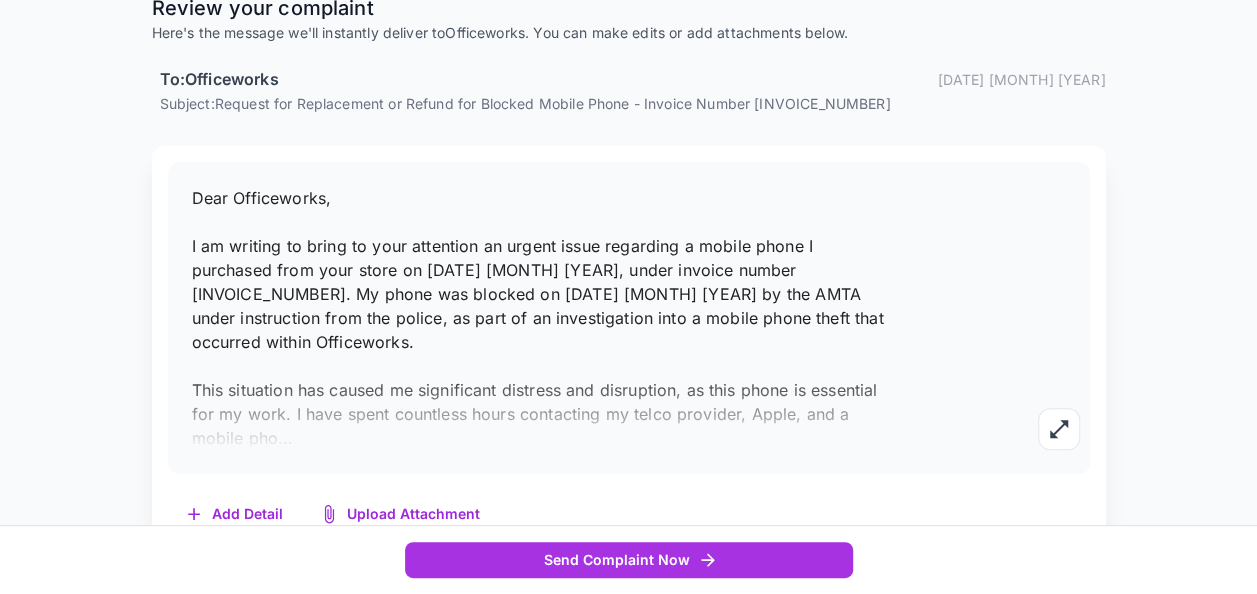 scroll, scrollTop: 295, scrollLeft: 0, axis: vertical 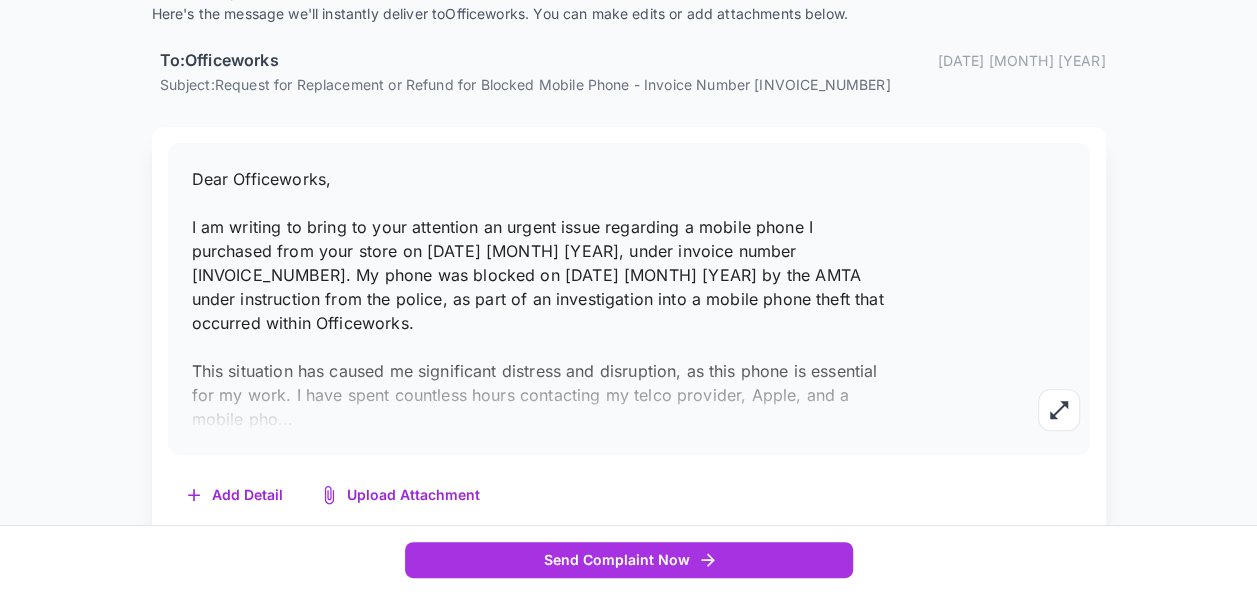 click on "Dear Officeworks,
I am writing to bring to your attention an urgent issue regarding a mobile phone I purchased from your store on [DATE] [MONTH] [YEAR], under invoice number [INVOICE_NUMBER]. My phone was blocked on [DATE] [MONTH] [YEAR] by the AMTA under instruction from the police, as part of an investigation into a mobile phone theft that occurred within Officeworks.
This situation has caused me significant distress and disruption, as this phone is essential for my work. I have spent countless hours contacting my telco provider, Apple, and a mobile pho" at bounding box center [629, 299] 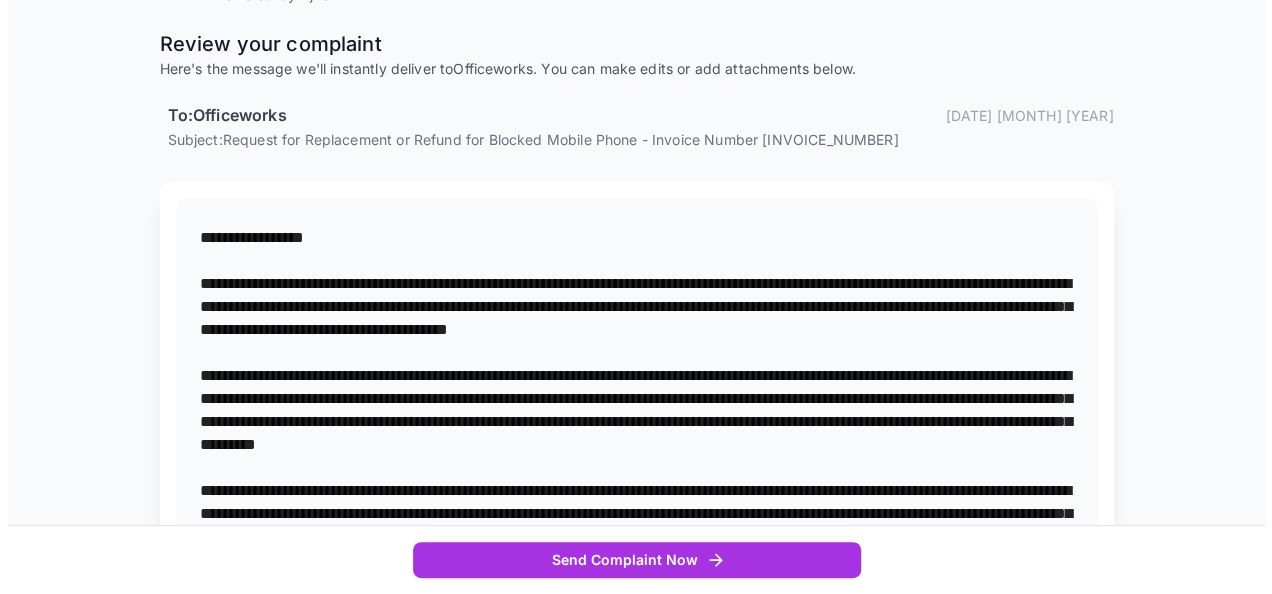 scroll, scrollTop: 501, scrollLeft: 0, axis: vertical 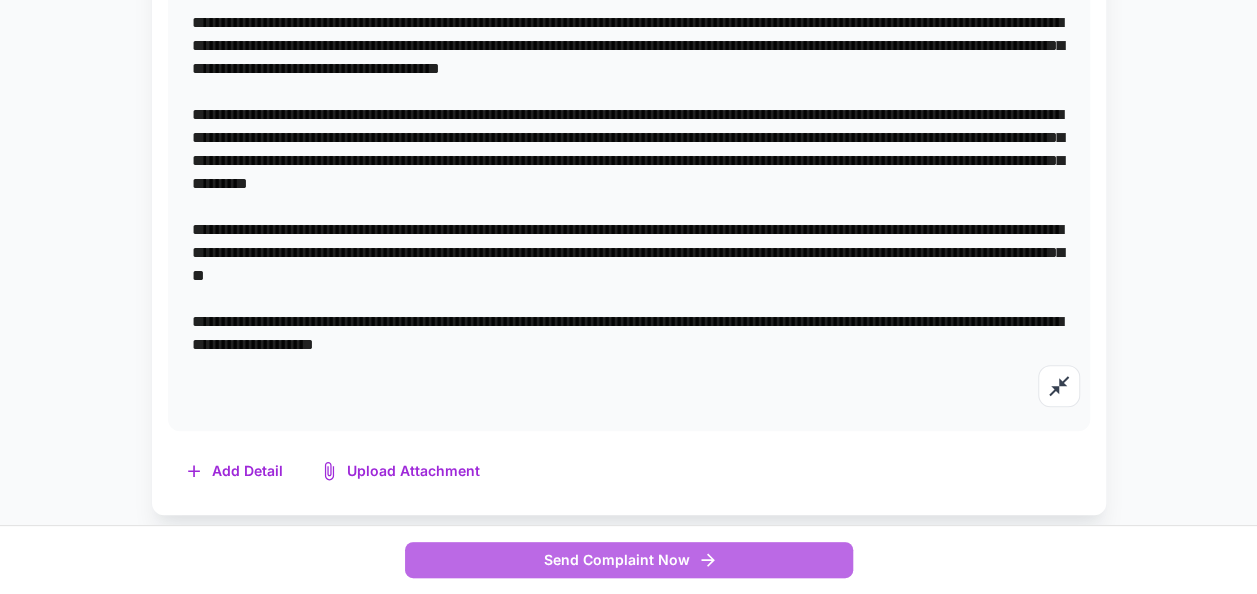 click on "Send Complaint Now" at bounding box center [629, 560] 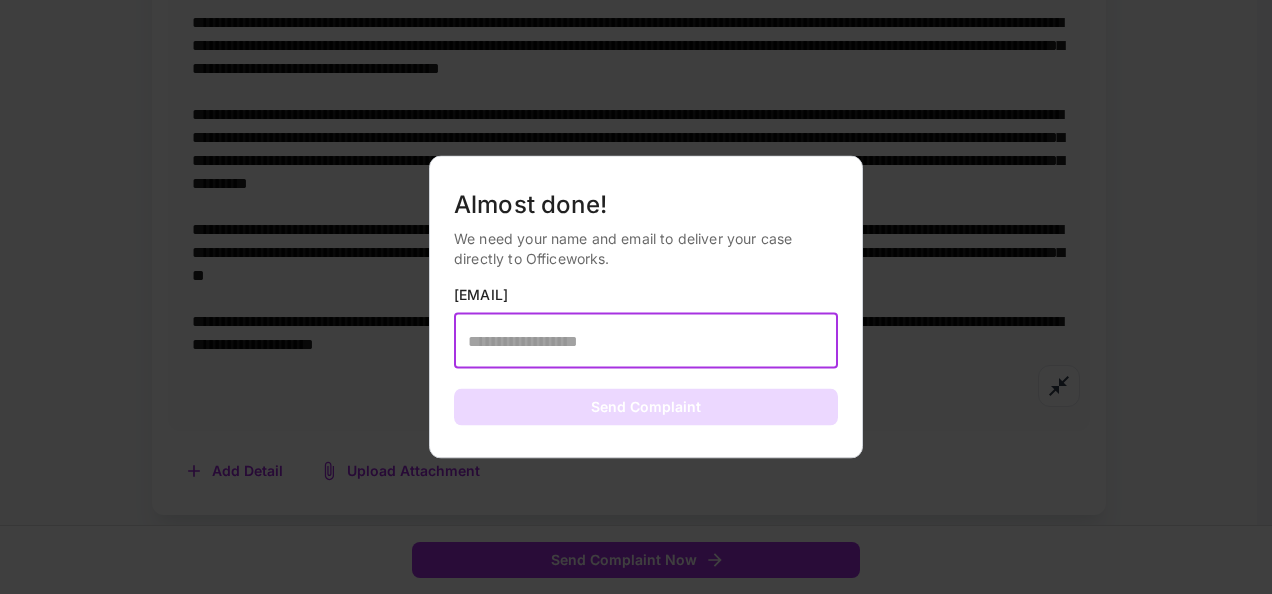 click at bounding box center [646, 341] 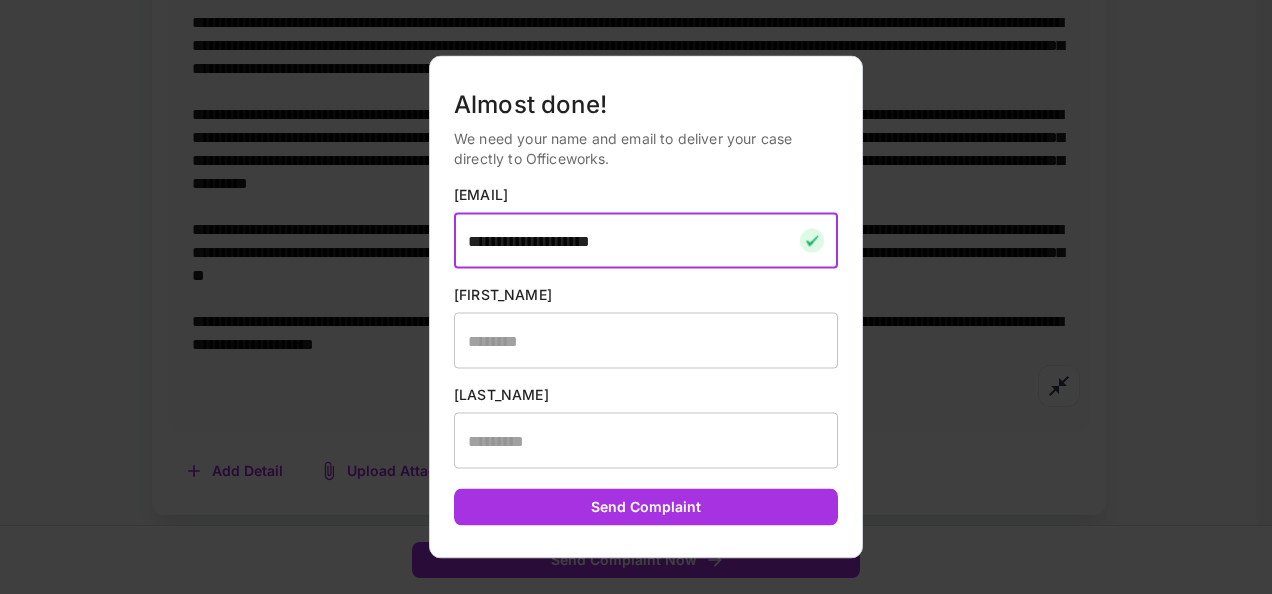 type on "**********" 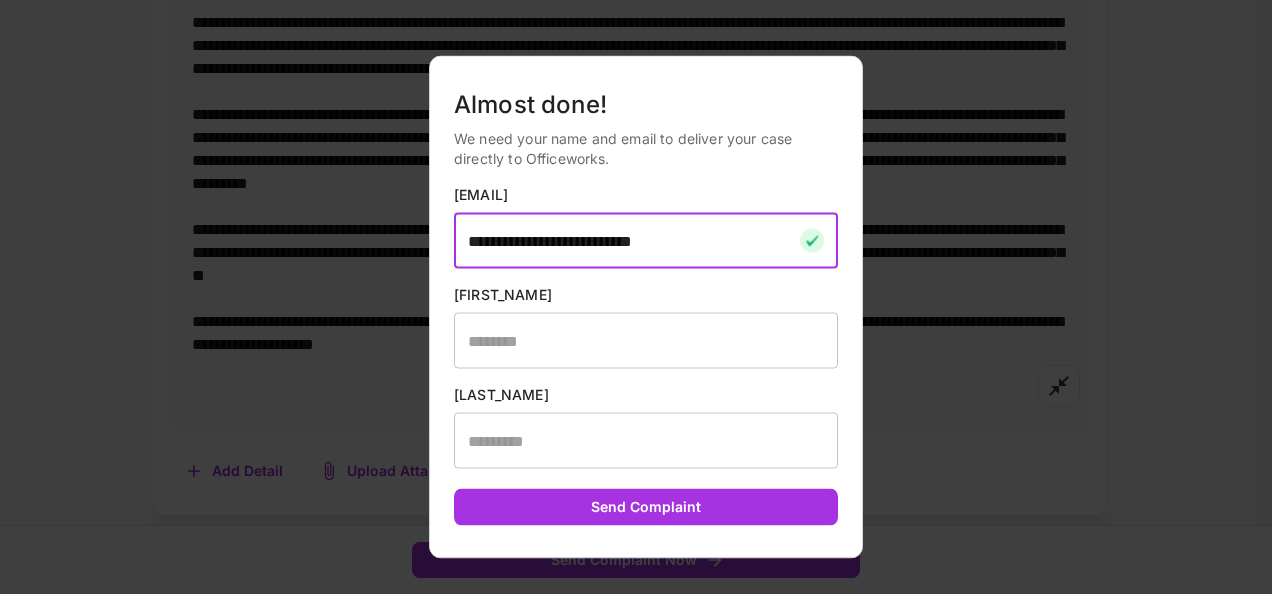 drag, startPoint x: 520, startPoint y: 368, endPoint x: 524, endPoint y: 344, distance: 24.33105 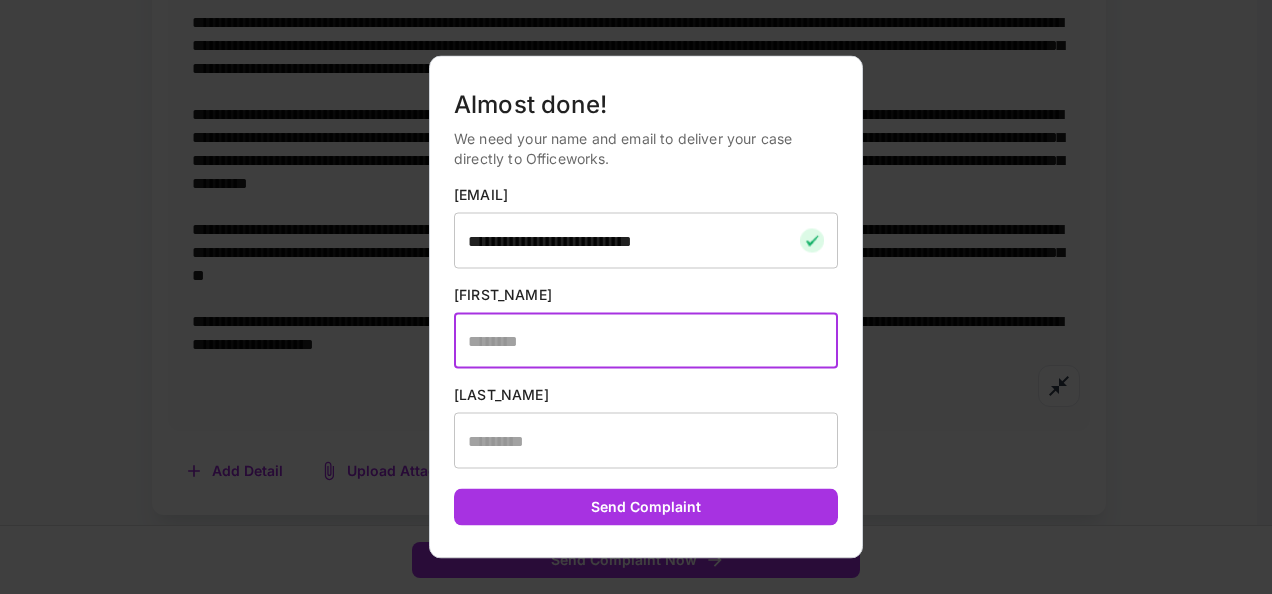 click at bounding box center (646, 341) 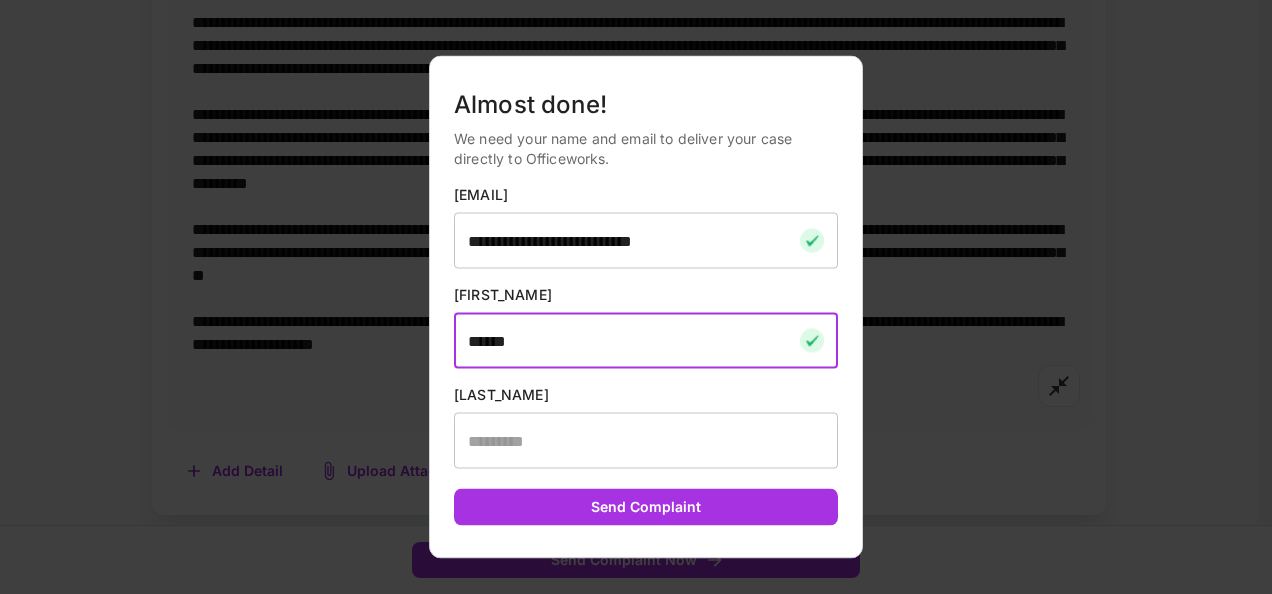 type on "*****" 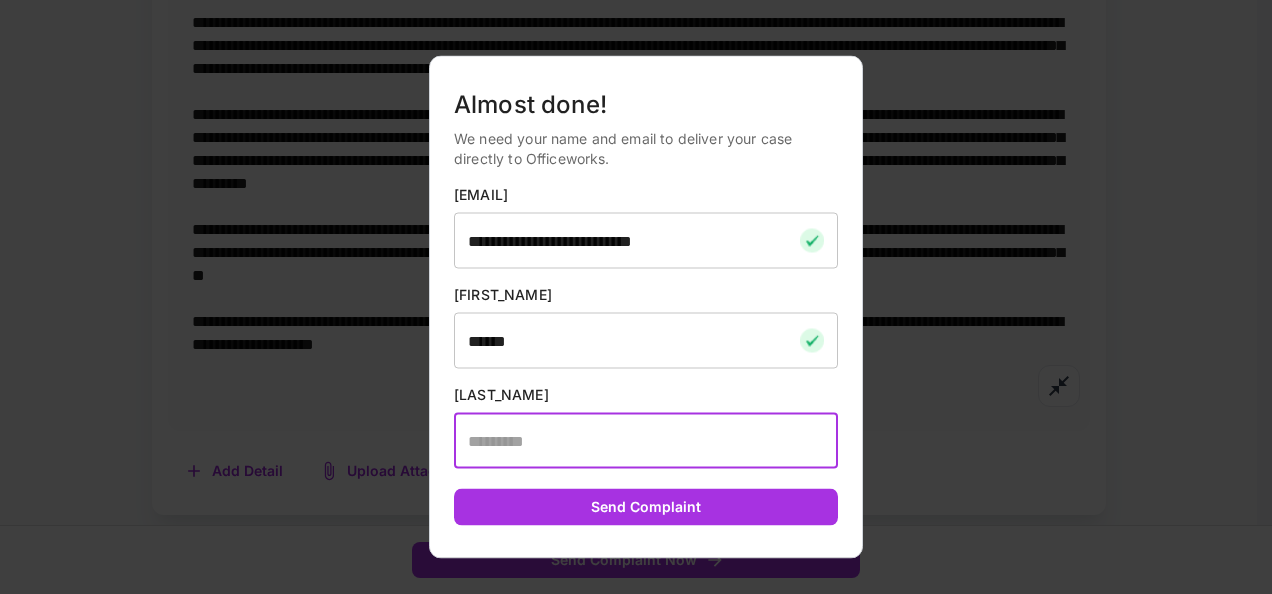 click at bounding box center (646, 441) 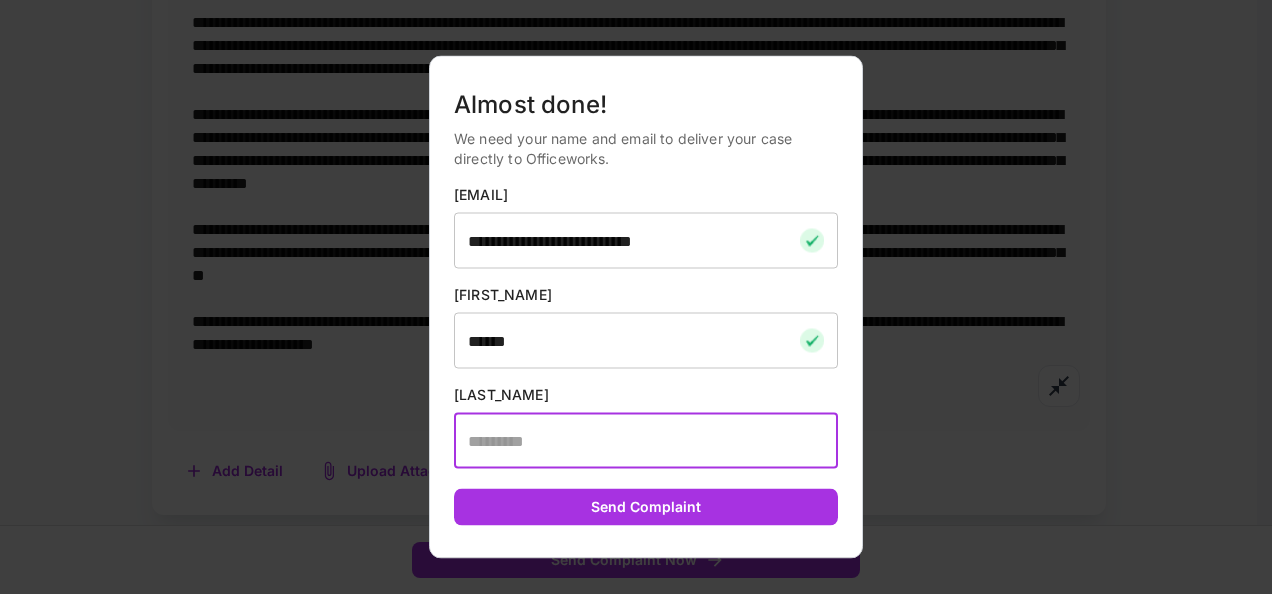 type on "****" 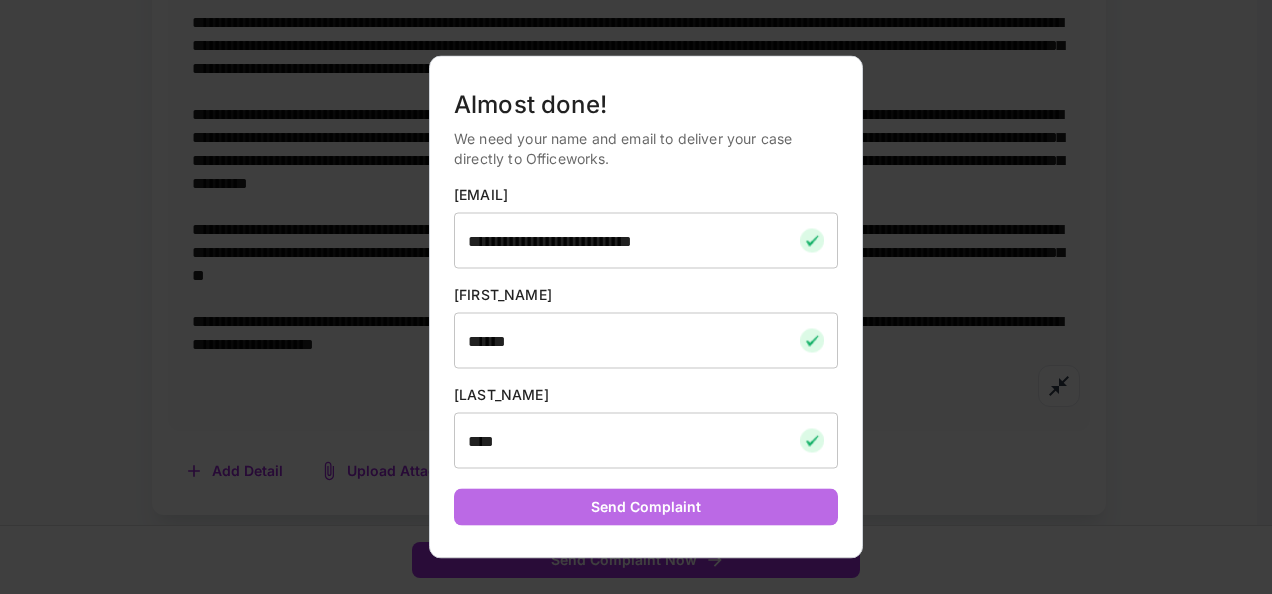 click on "Send Complaint" at bounding box center [646, 507] 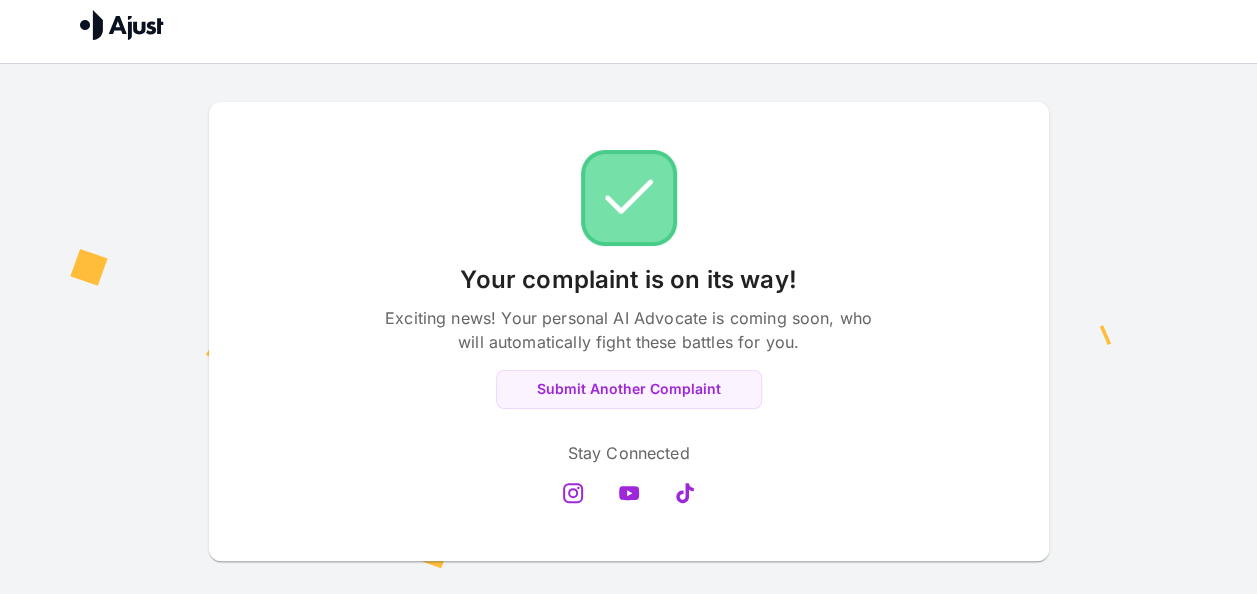 scroll, scrollTop: 14, scrollLeft: 0, axis: vertical 